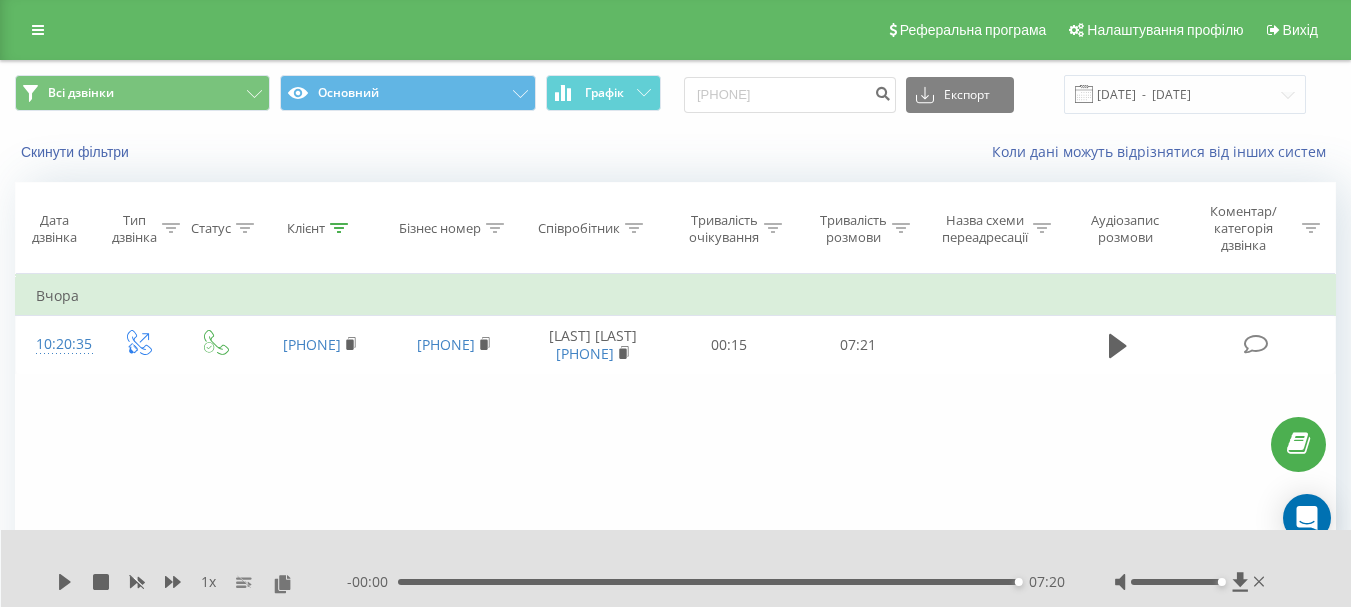 scroll, scrollTop: 0, scrollLeft: 0, axis: both 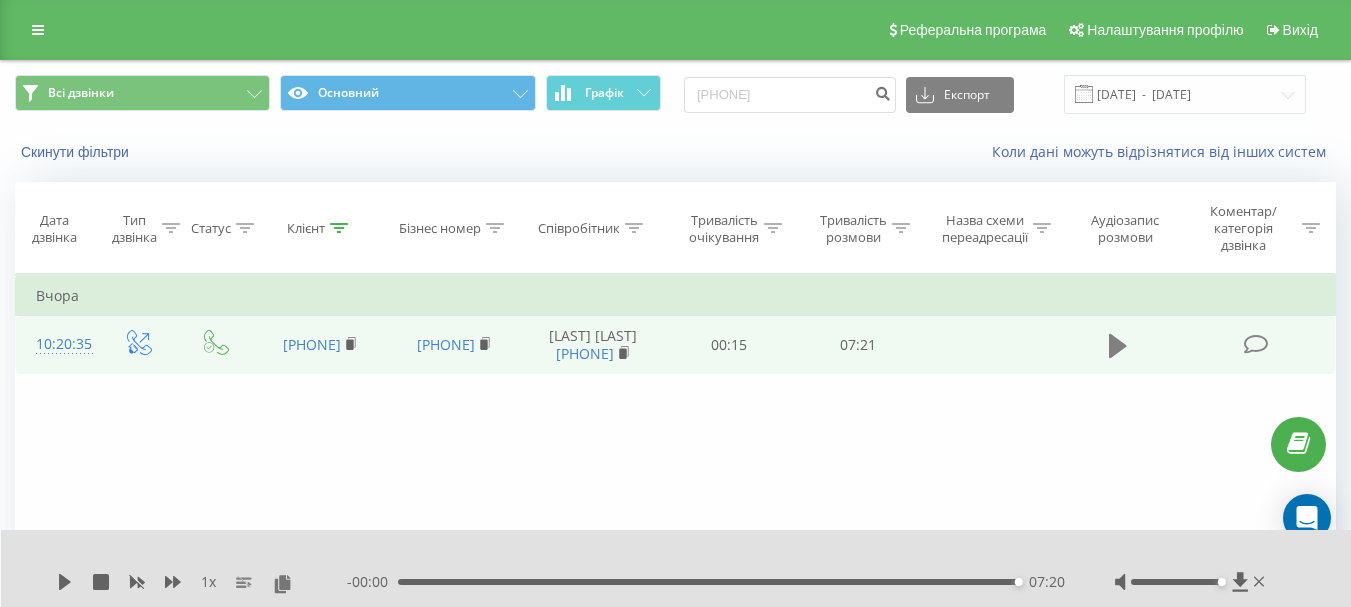 click 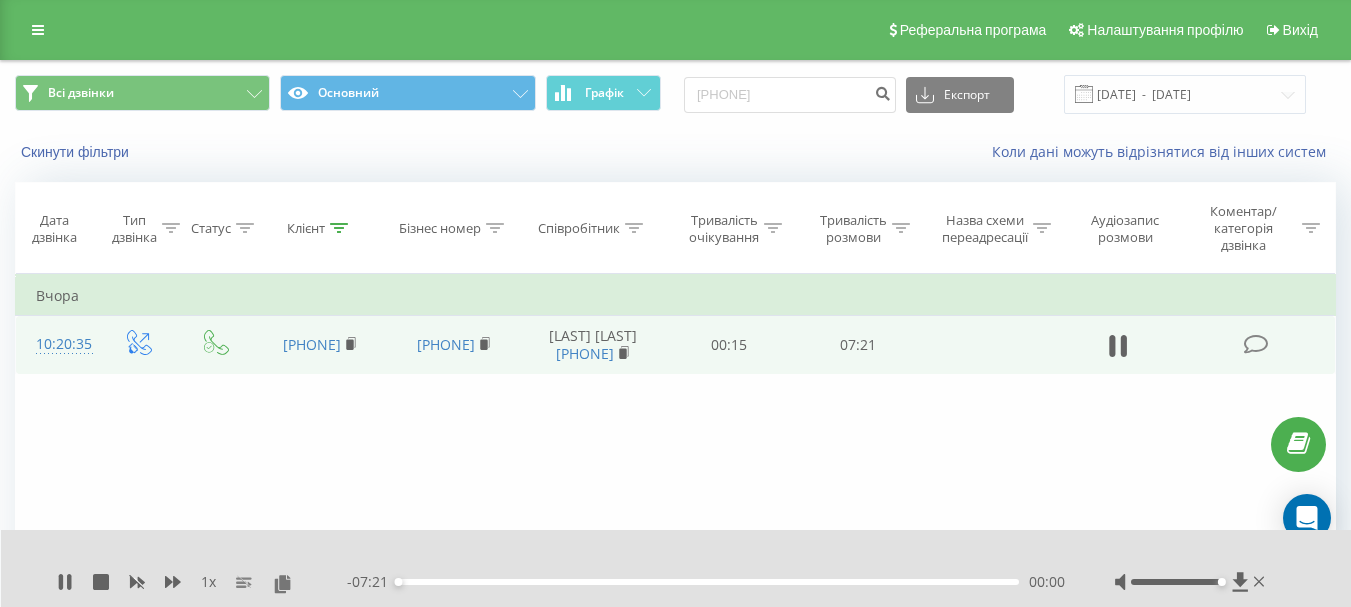 click on "- 07:21 00:00   00:00" at bounding box center (706, 582) 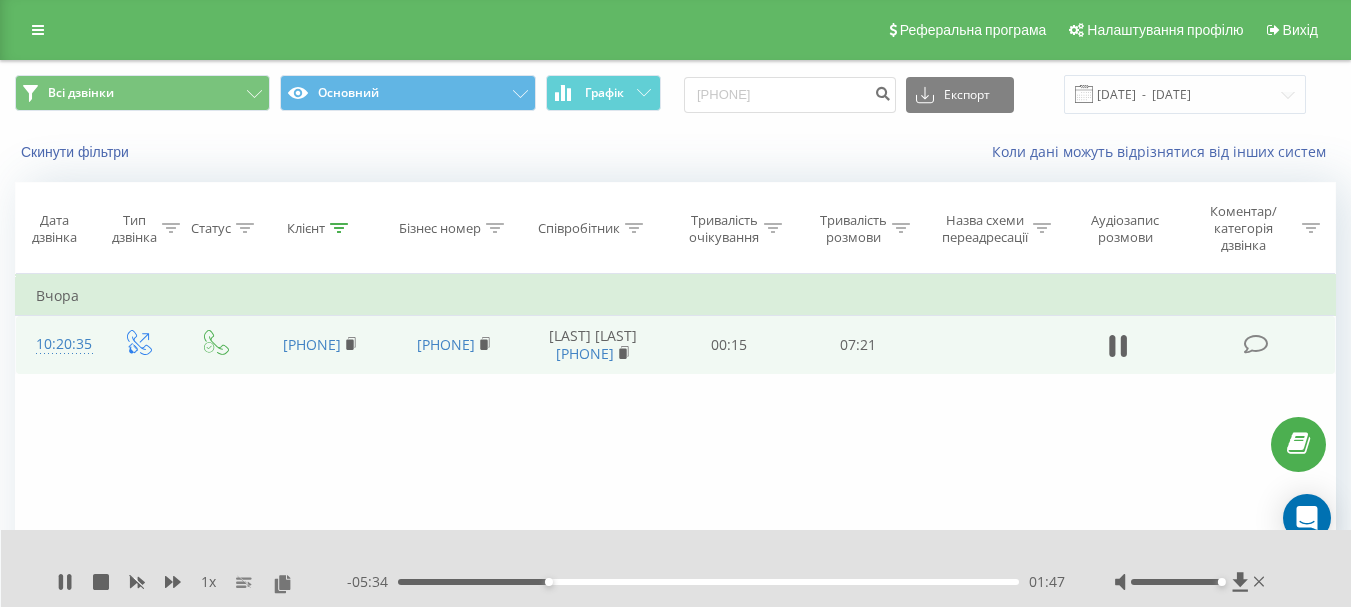 click on "- 05:34 01:47   01:47" at bounding box center [706, 582] 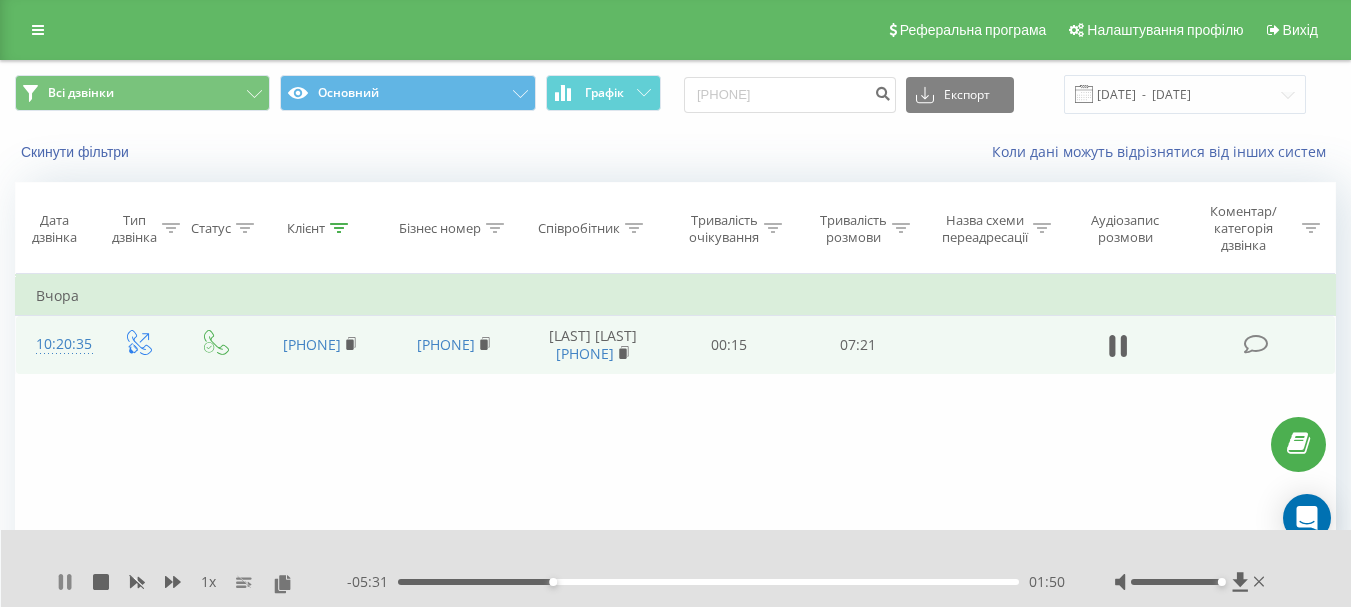 click 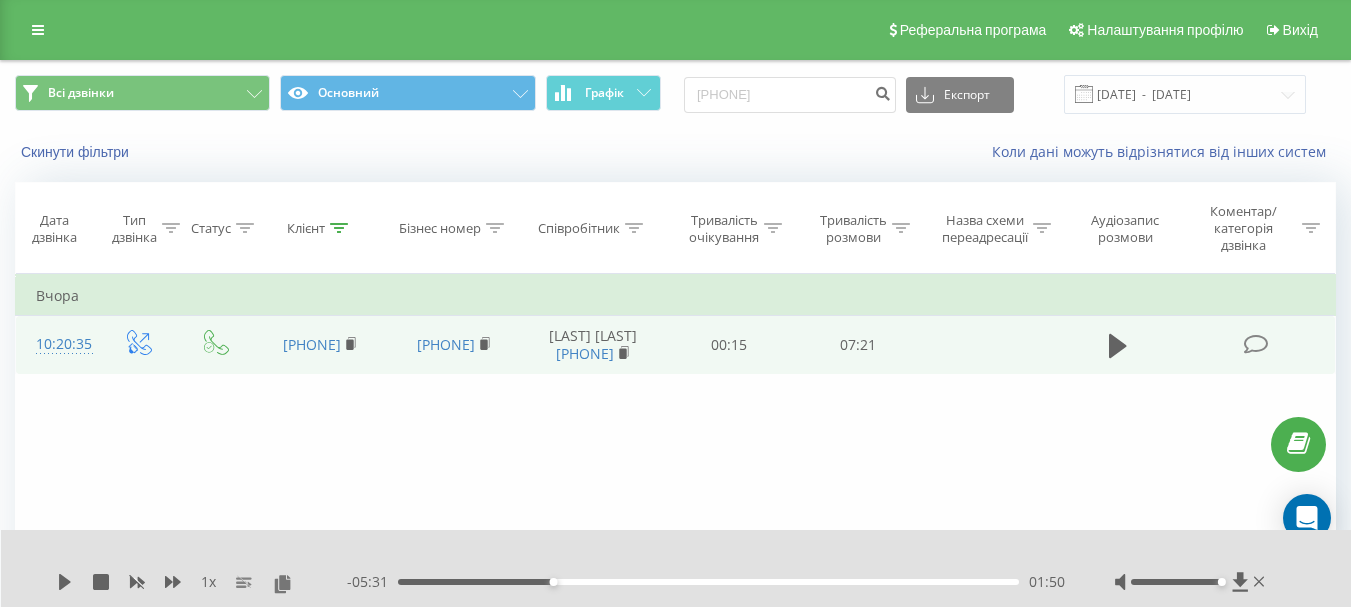 click on "01:50" at bounding box center [708, 582] 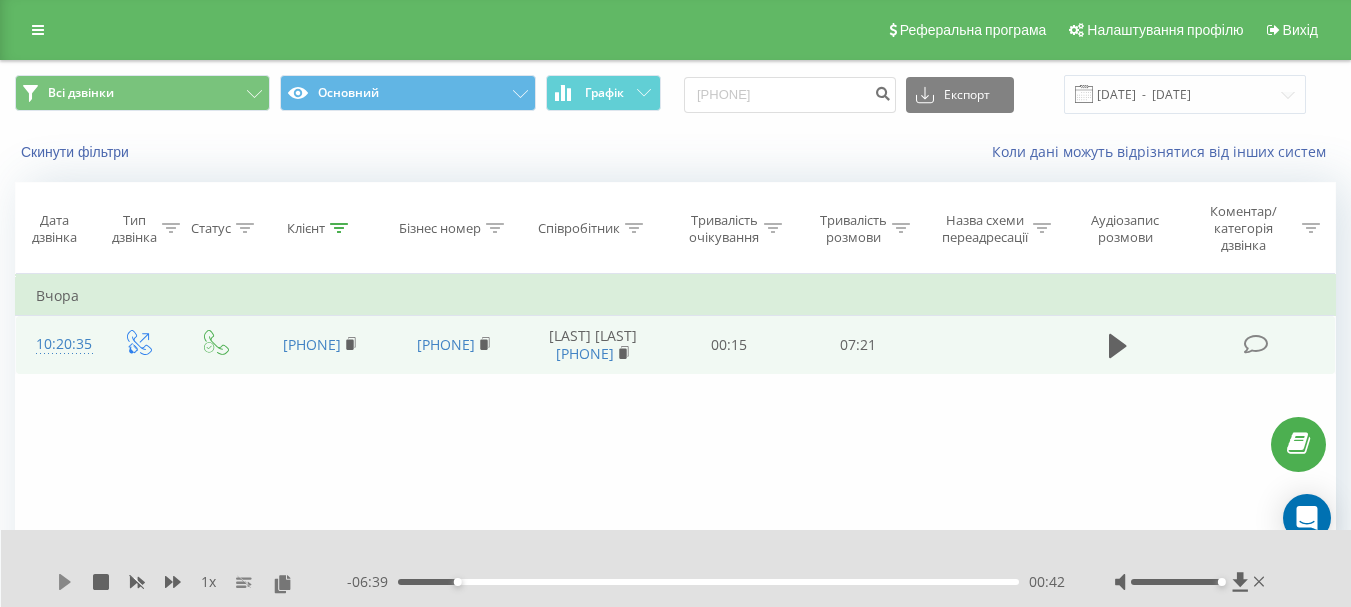 click 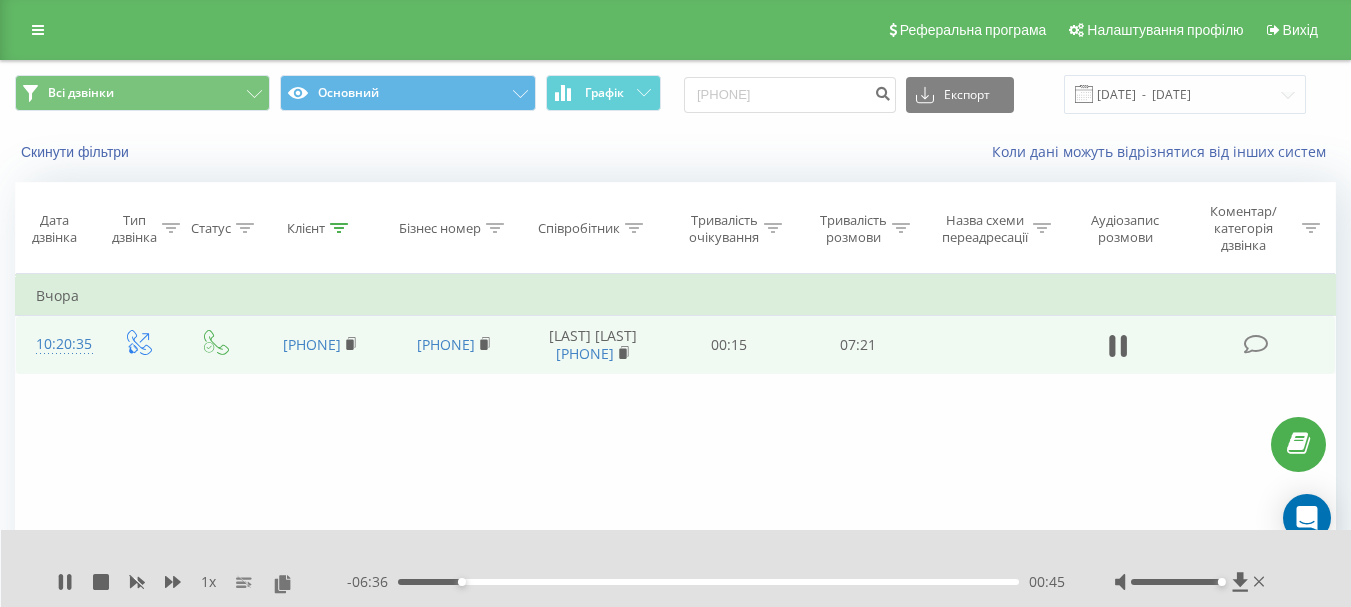 click on "00:45" at bounding box center [708, 582] 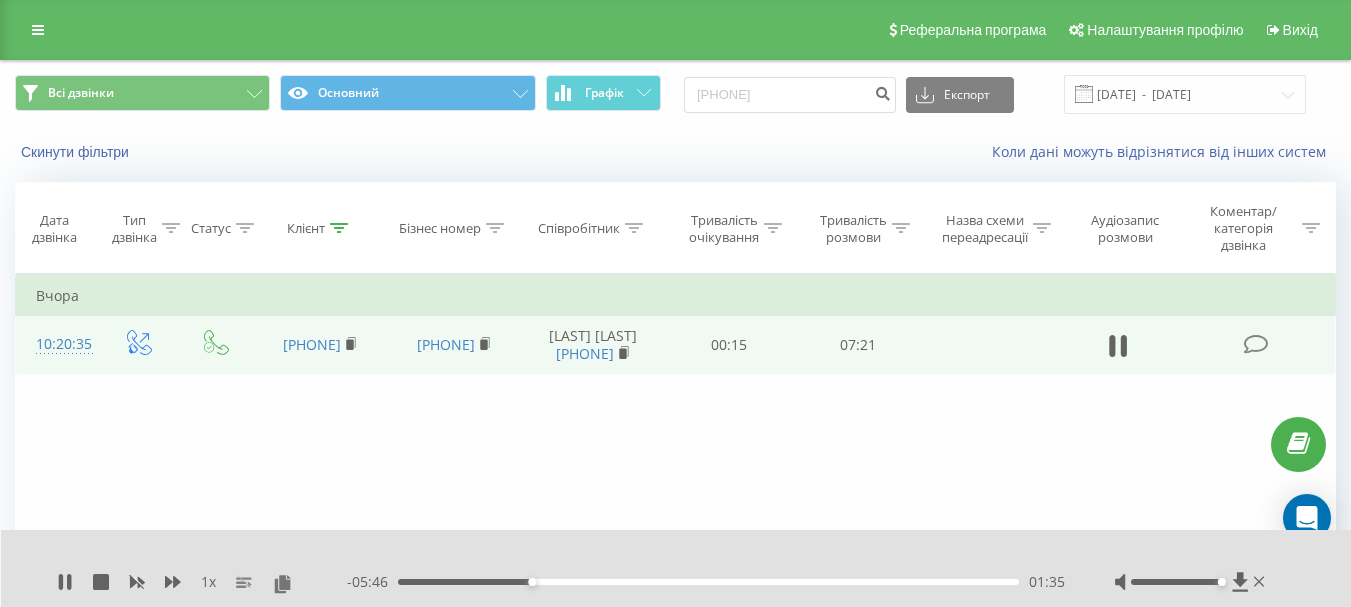 click on "01:35" at bounding box center (708, 582) 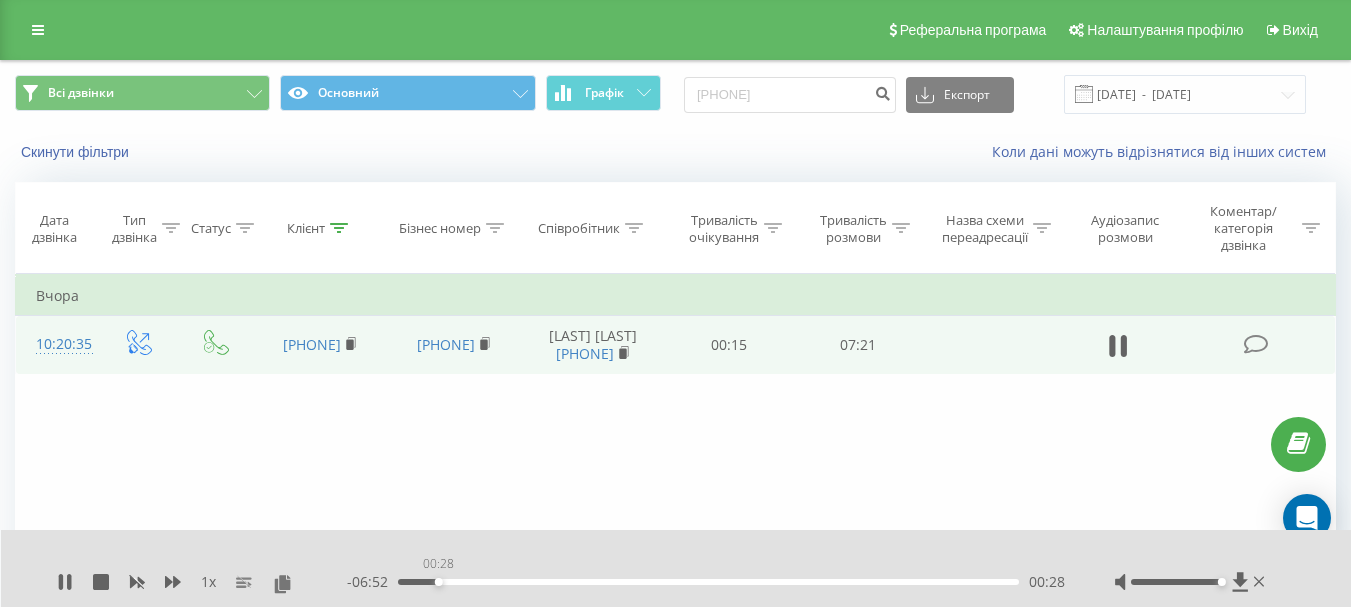 click on "00:28" at bounding box center (708, 582) 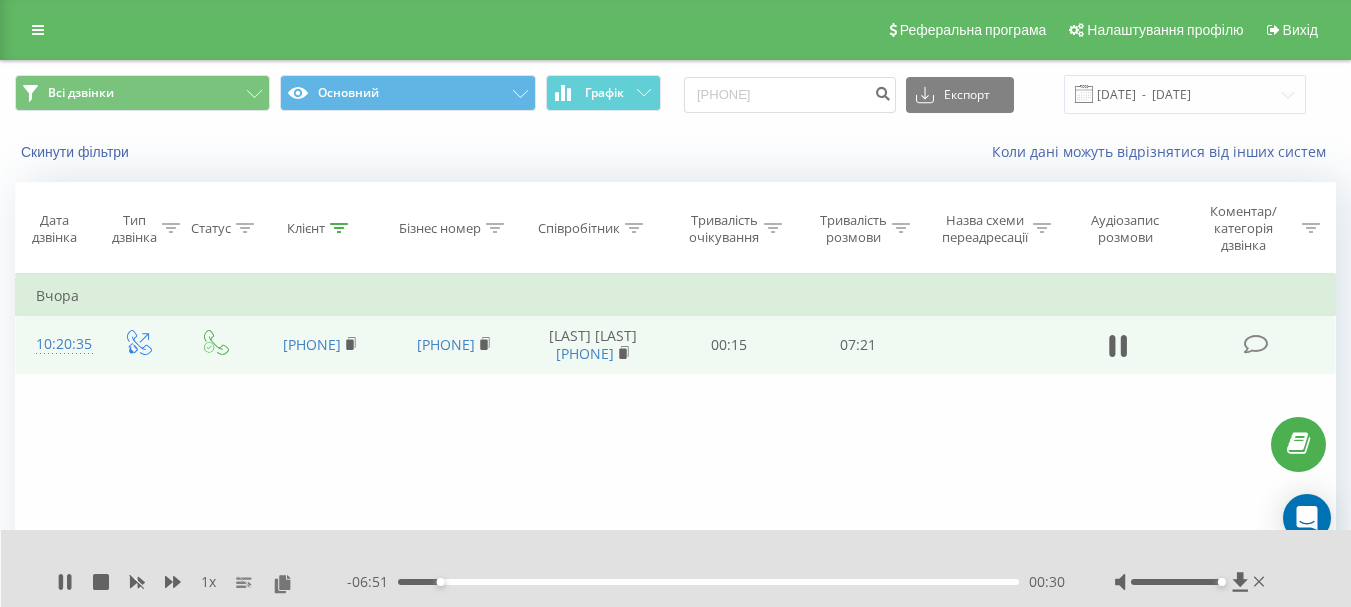 click on "00:30" at bounding box center [708, 582] 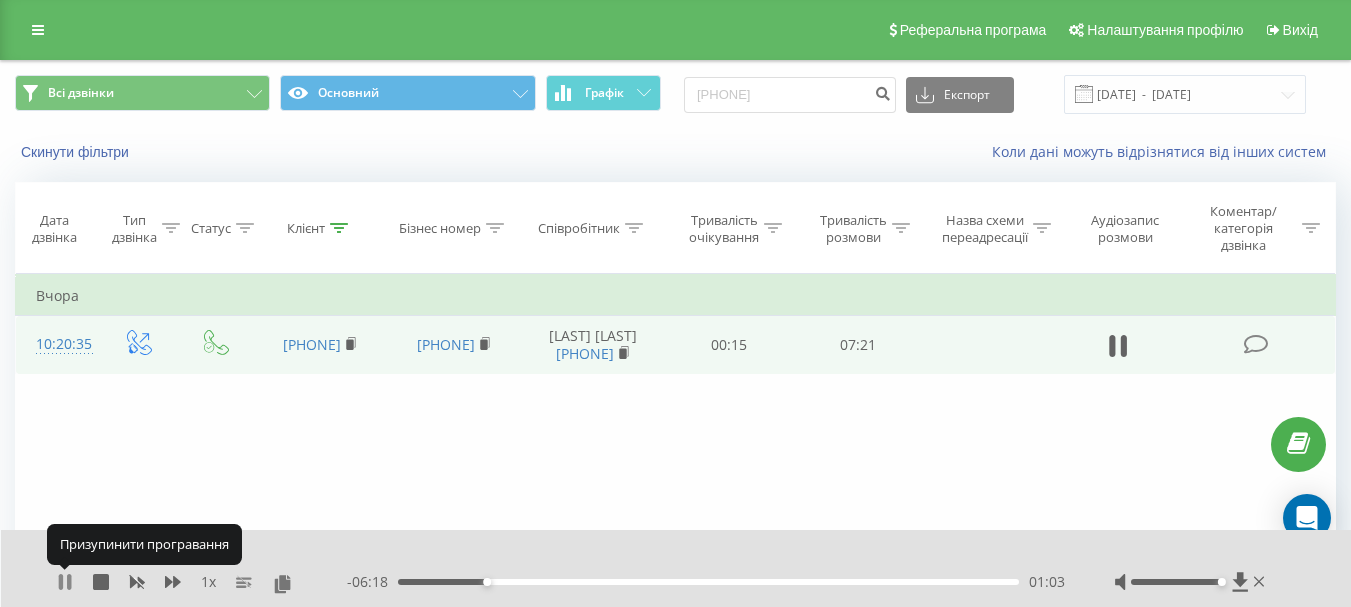 click 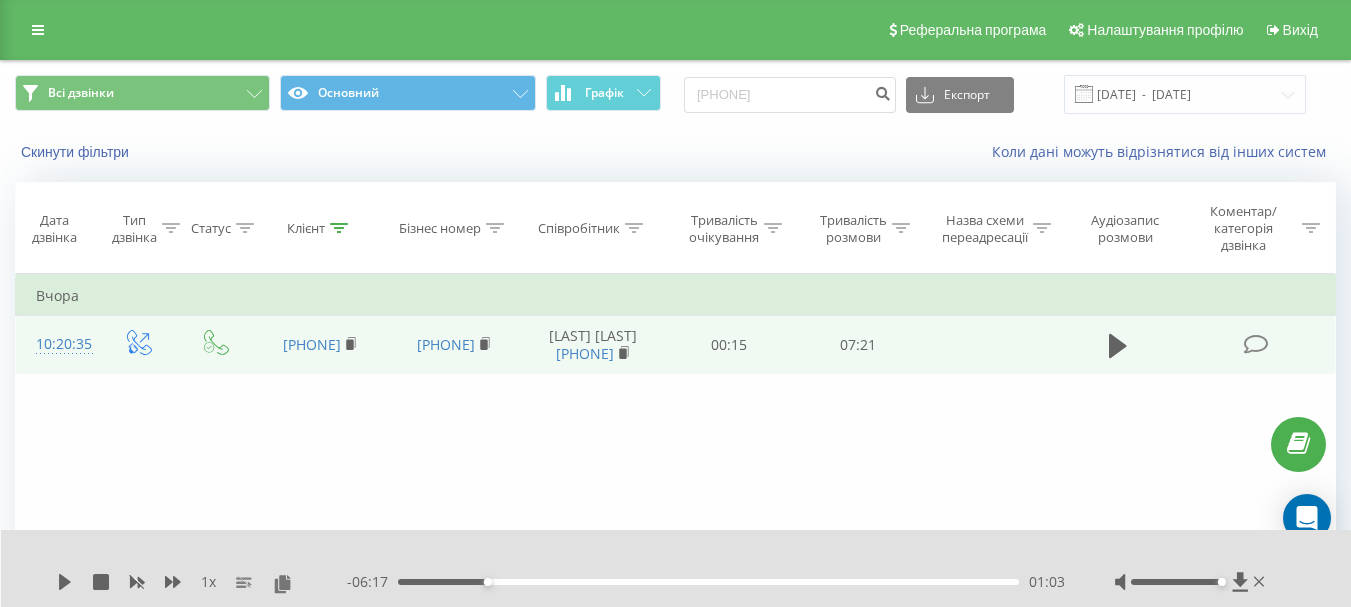 click on "01:03" at bounding box center (708, 582) 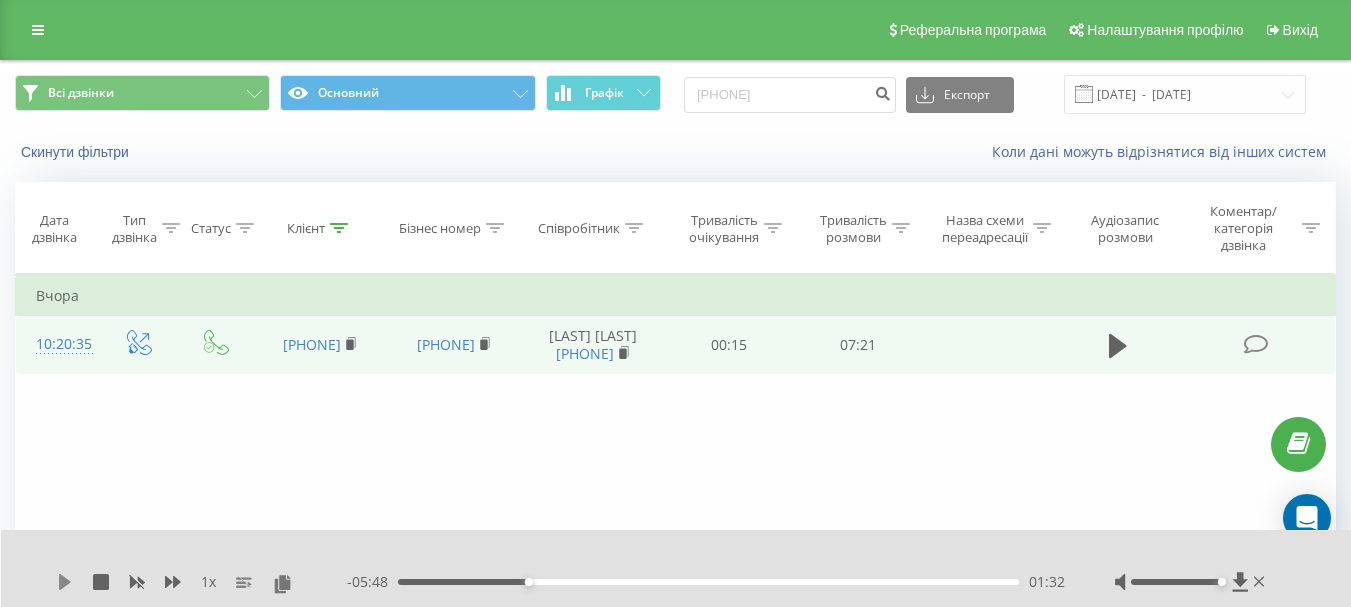 click 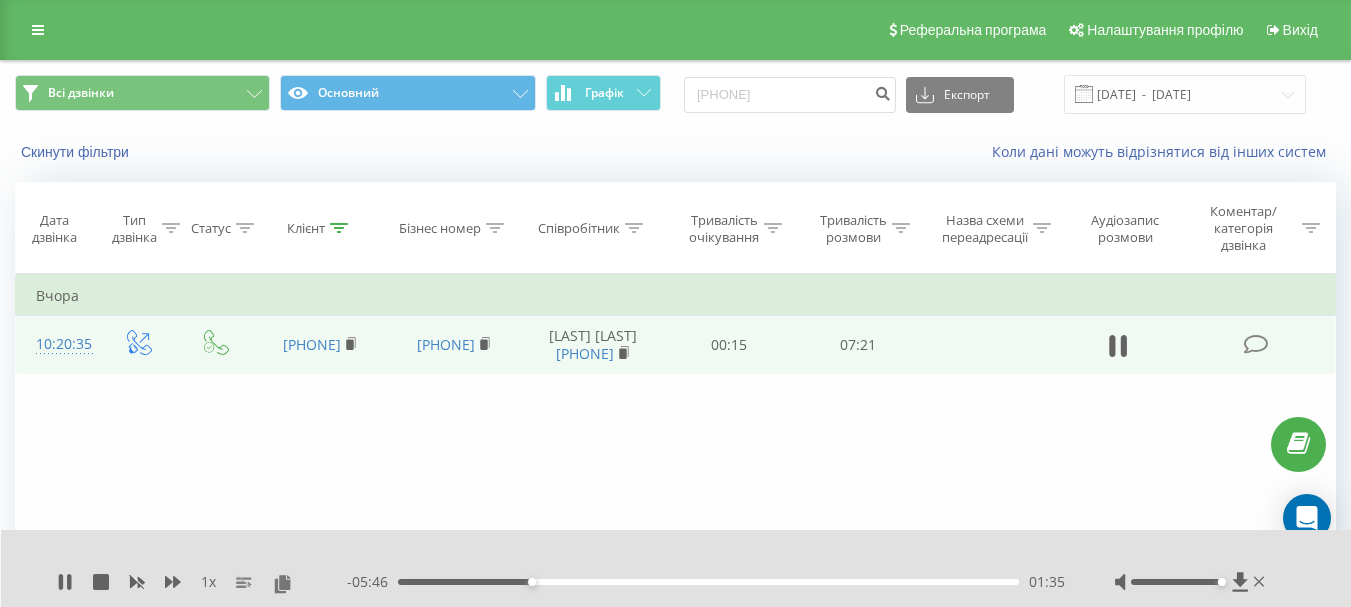 click on "01:35" at bounding box center [708, 582] 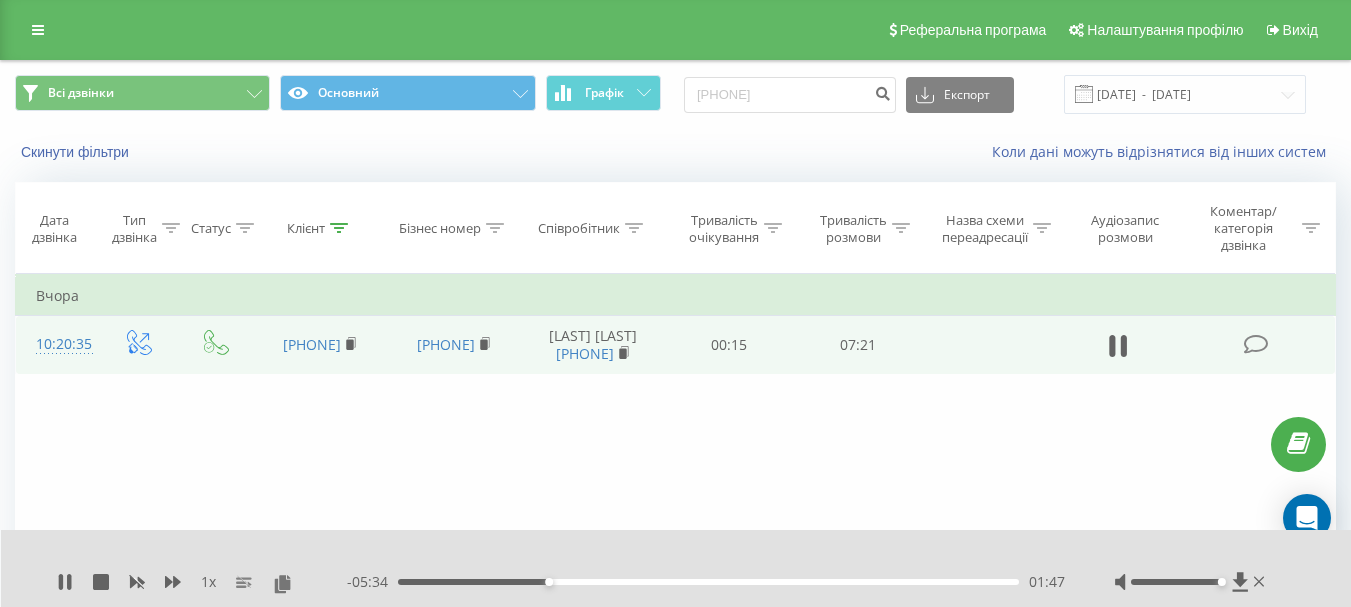 click on "01:47" at bounding box center [708, 582] 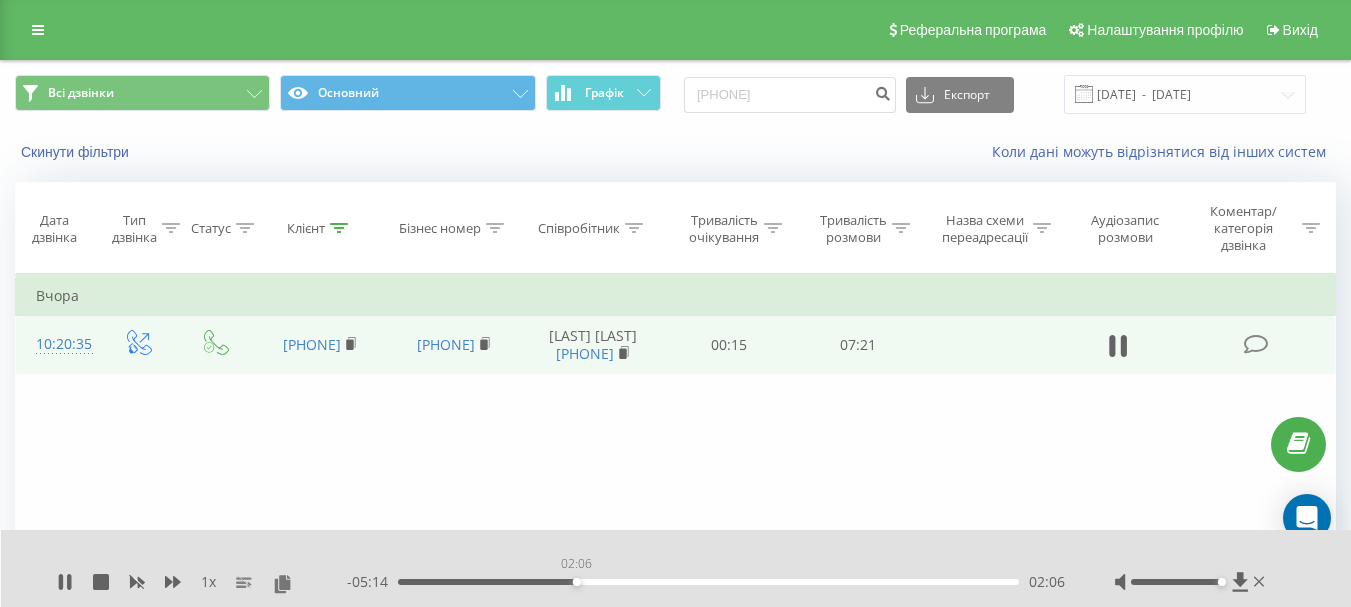 click on "02:06" at bounding box center [708, 582] 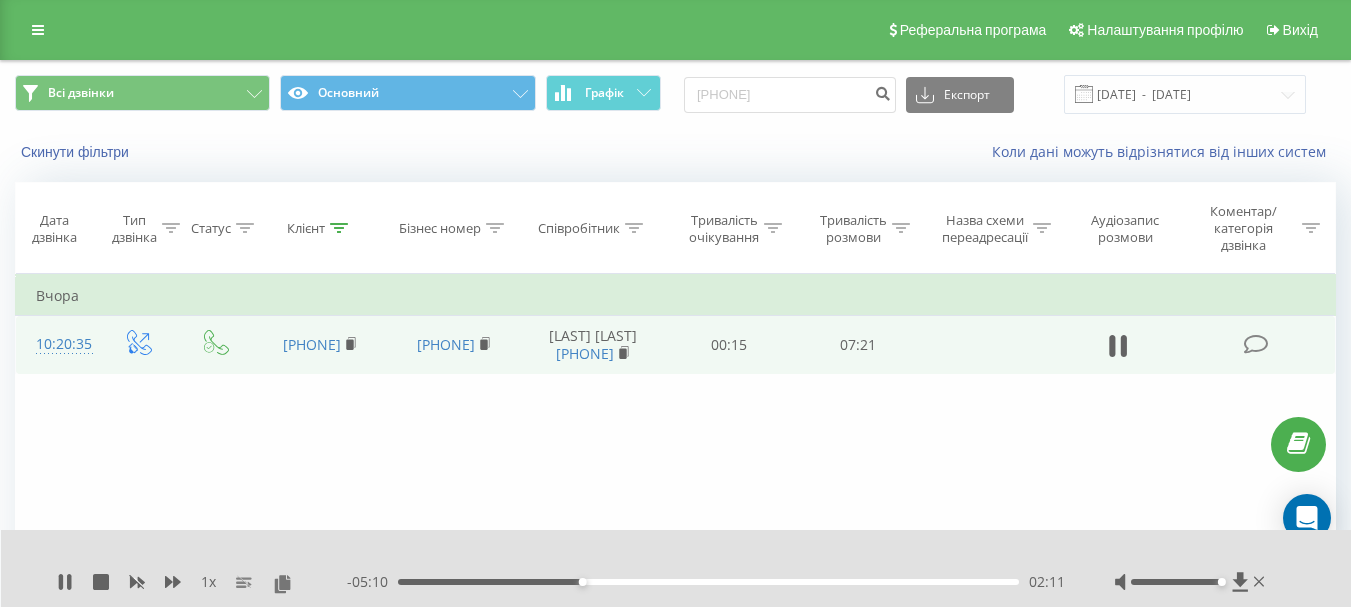 click on "02:11" at bounding box center [708, 582] 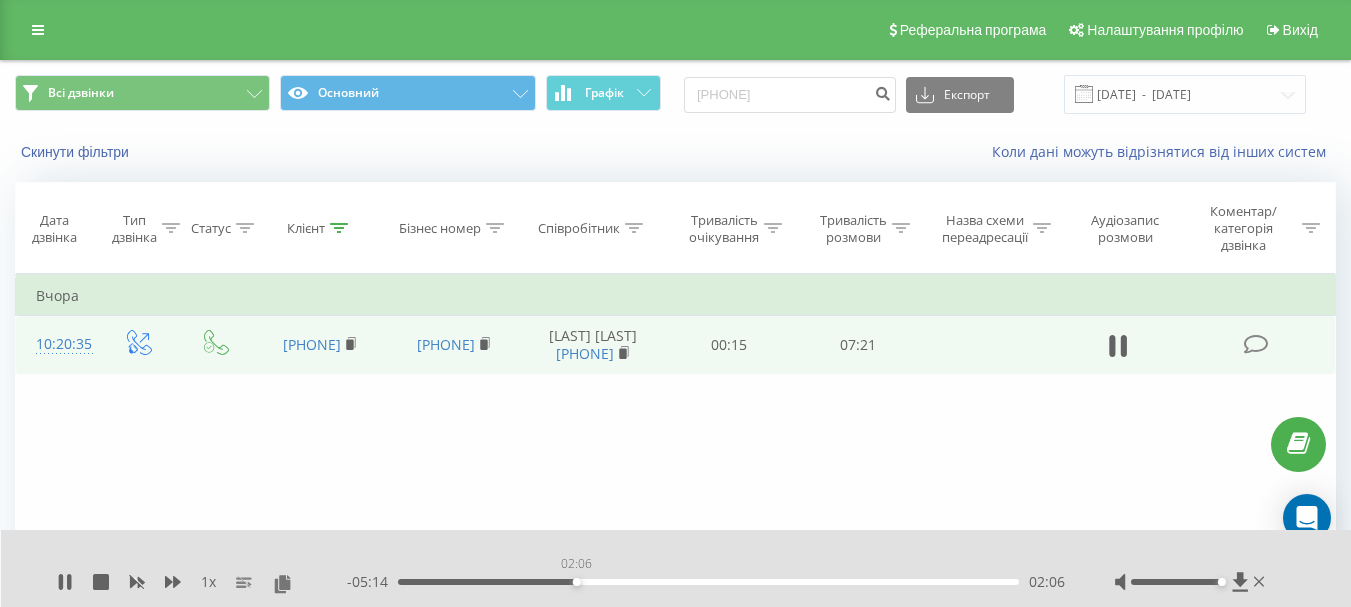 click on "02:06" at bounding box center (708, 582) 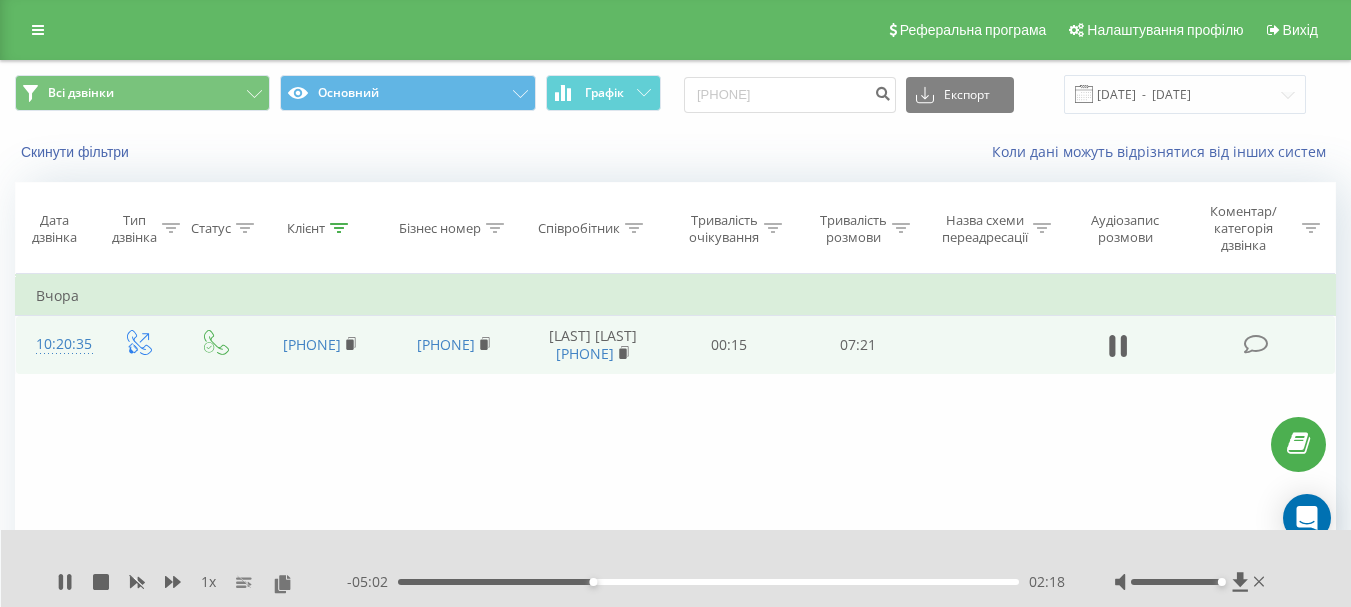 click on "02:18" at bounding box center (708, 582) 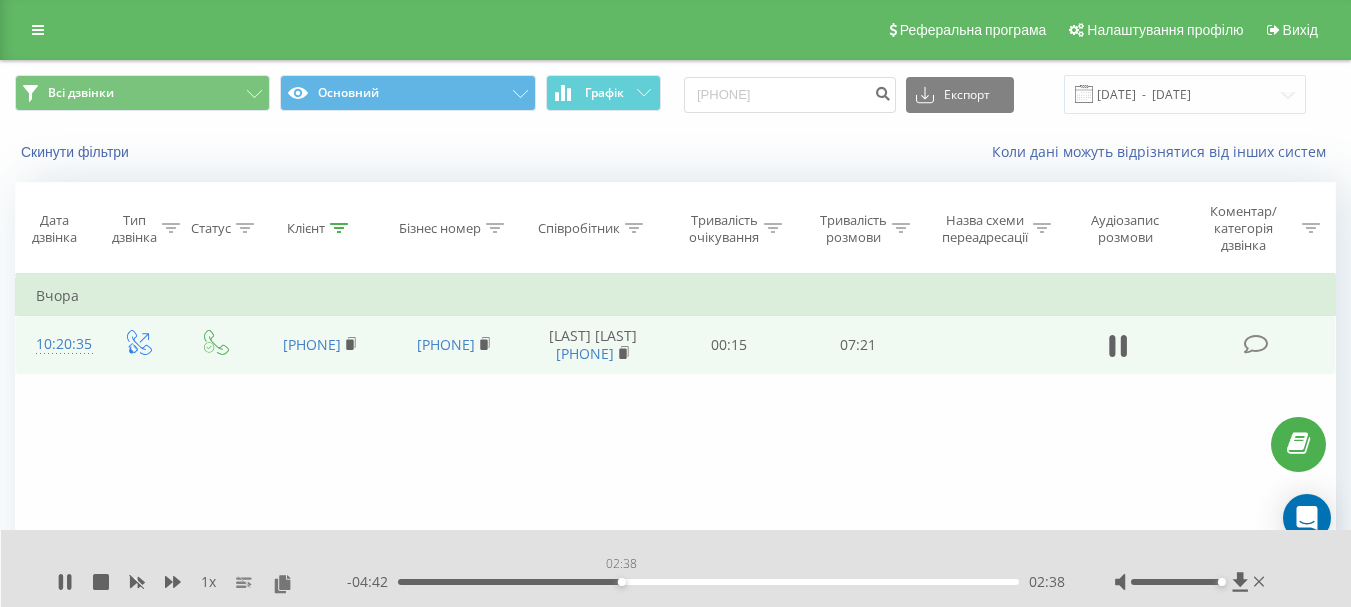click on "02:38" at bounding box center [622, 582] 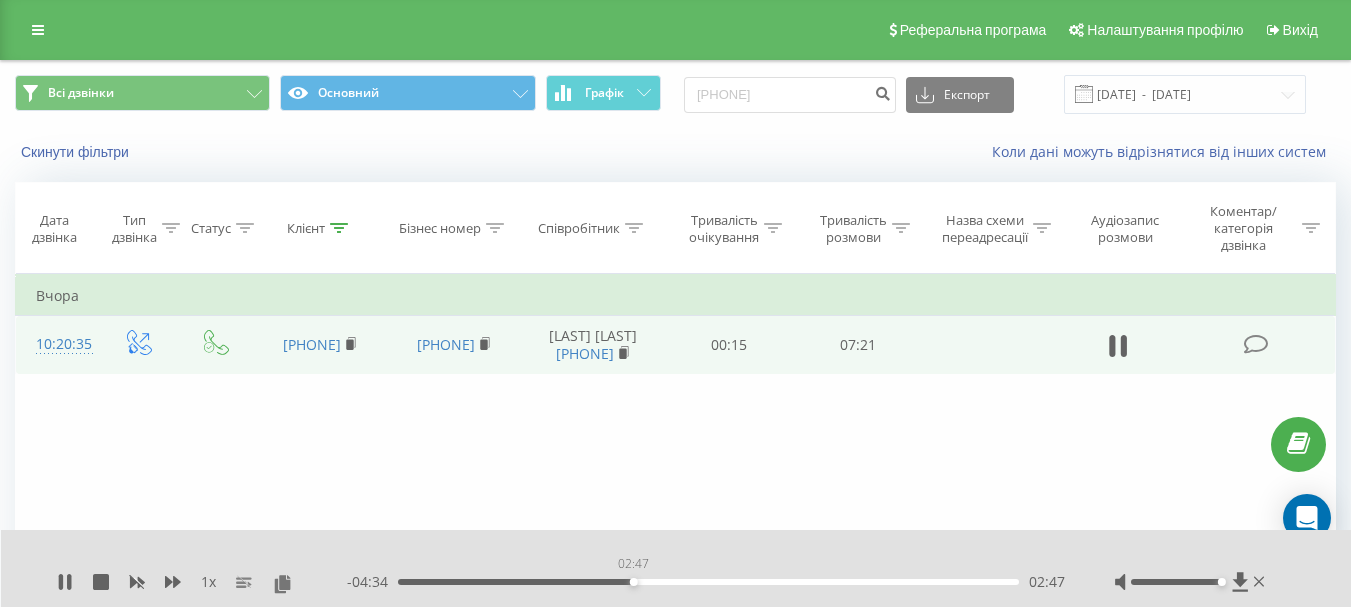 click on "02:47" at bounding box center [708, 582] 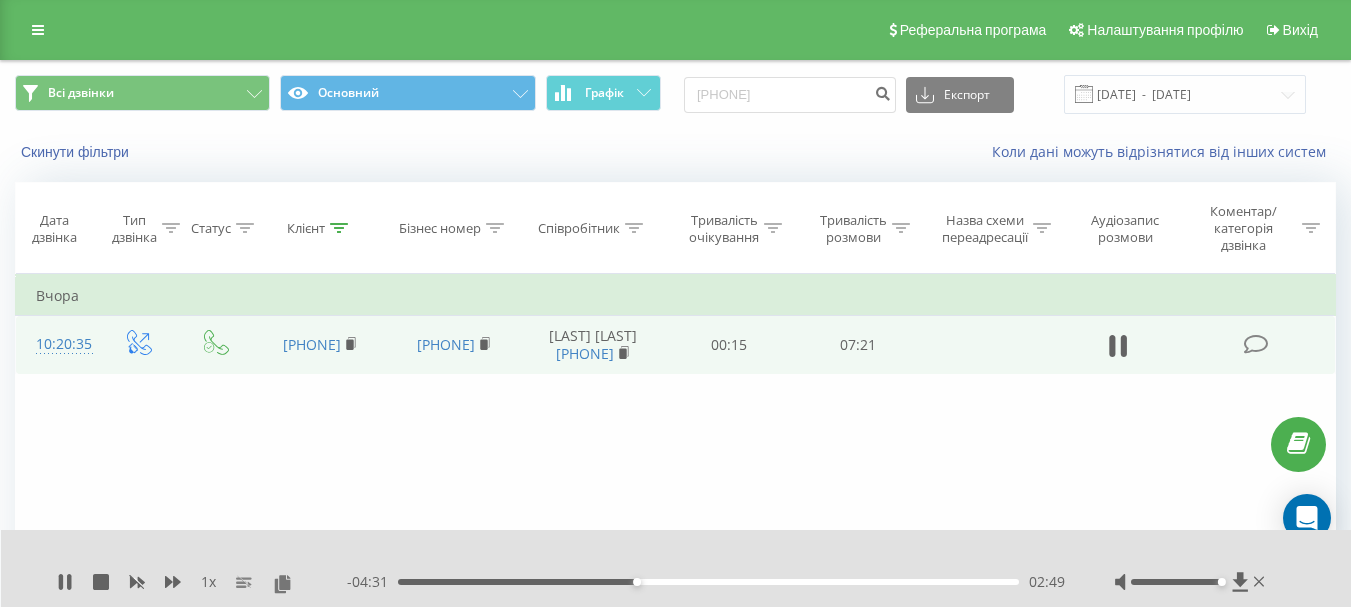 click on "02:49" at bounding box center (637, 582) 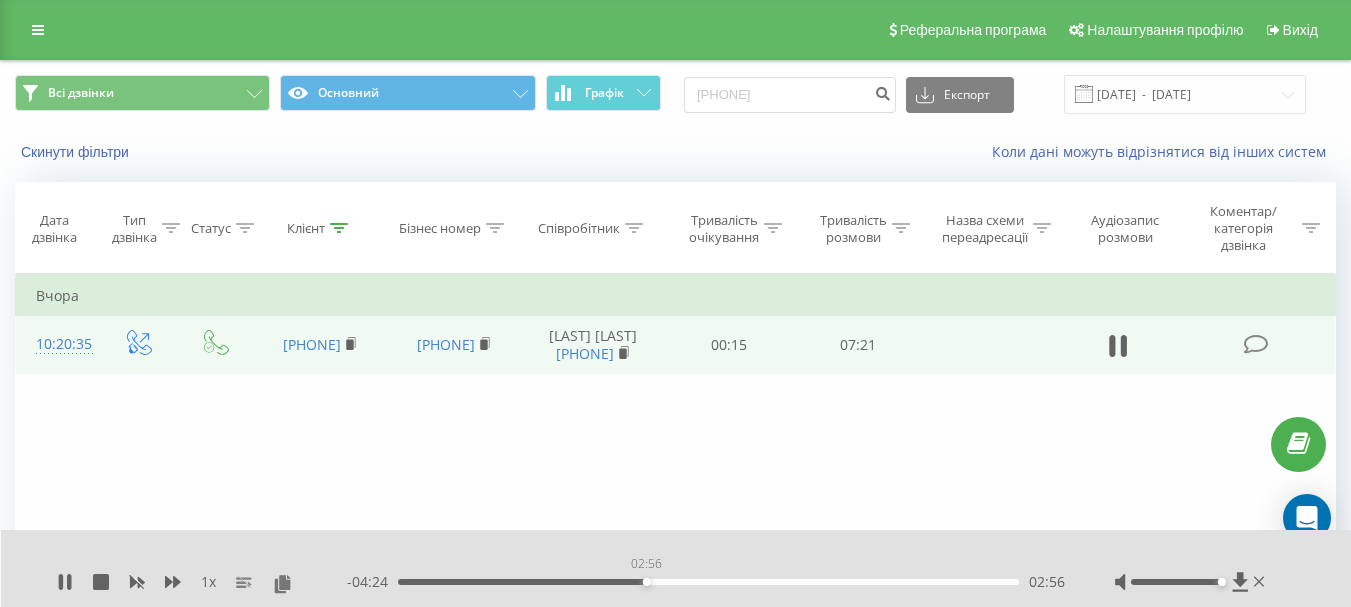 click on "02:56" at bounding box center [708, 582] 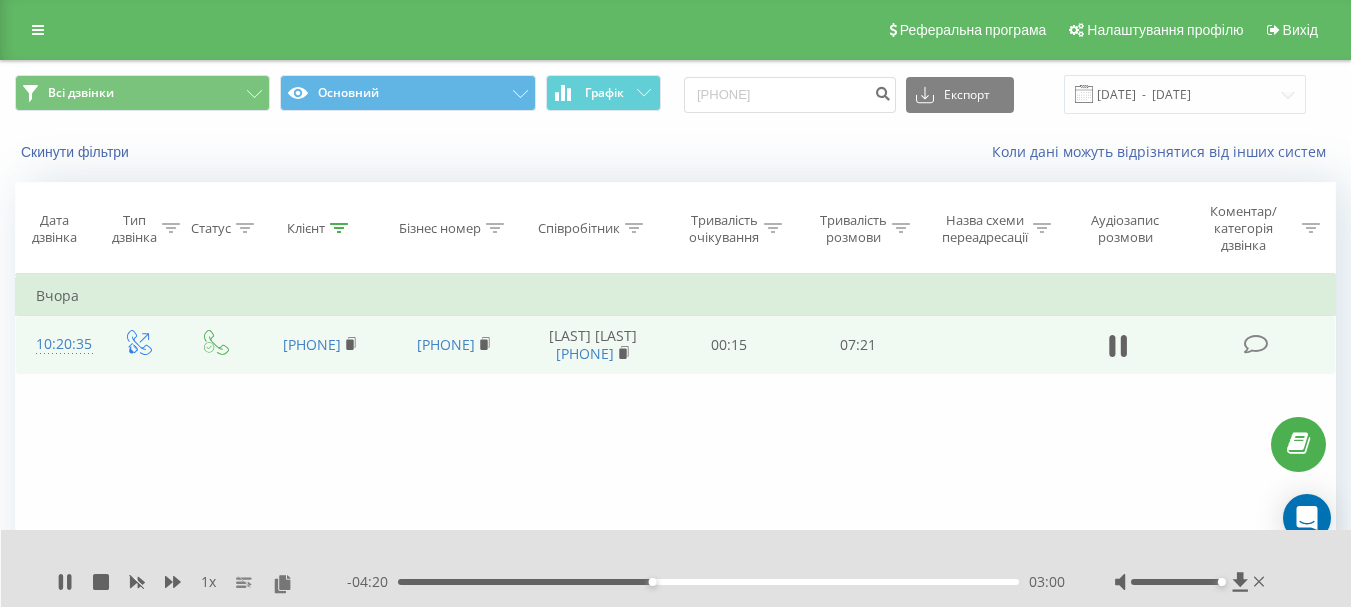 click on "03:00" at bounding box center [708, 582] 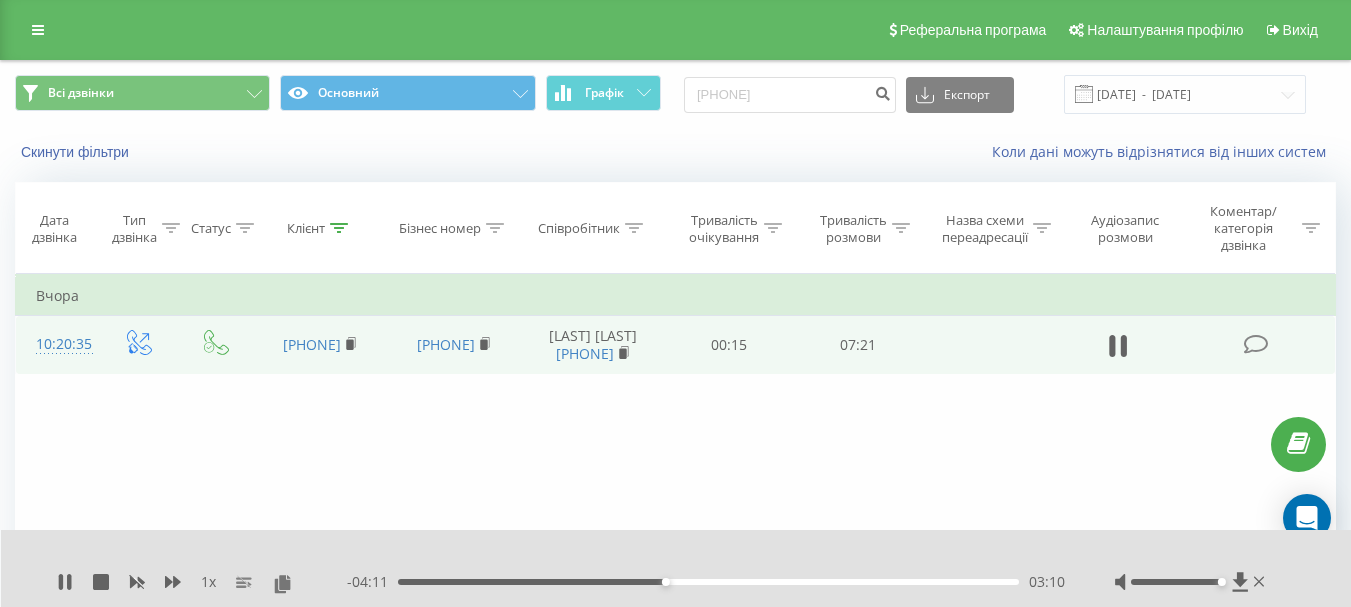 click on "03:10" at bounding box center [708, 582] 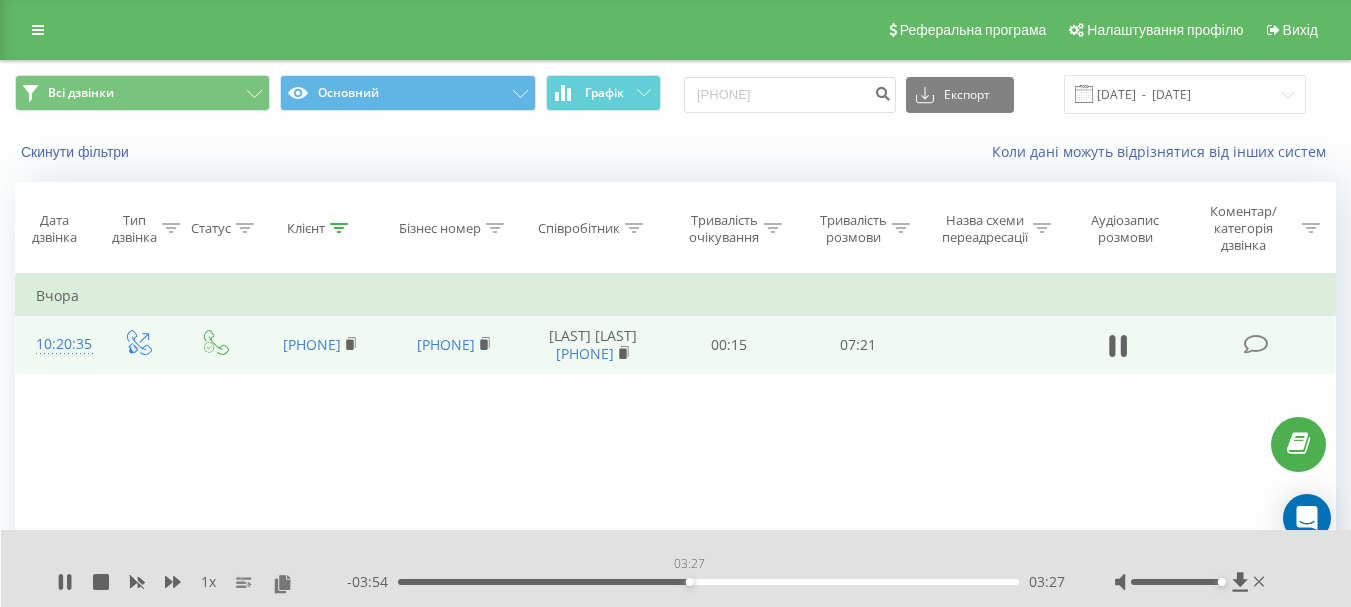 click on "03:27" at bounding box center [708, 582] 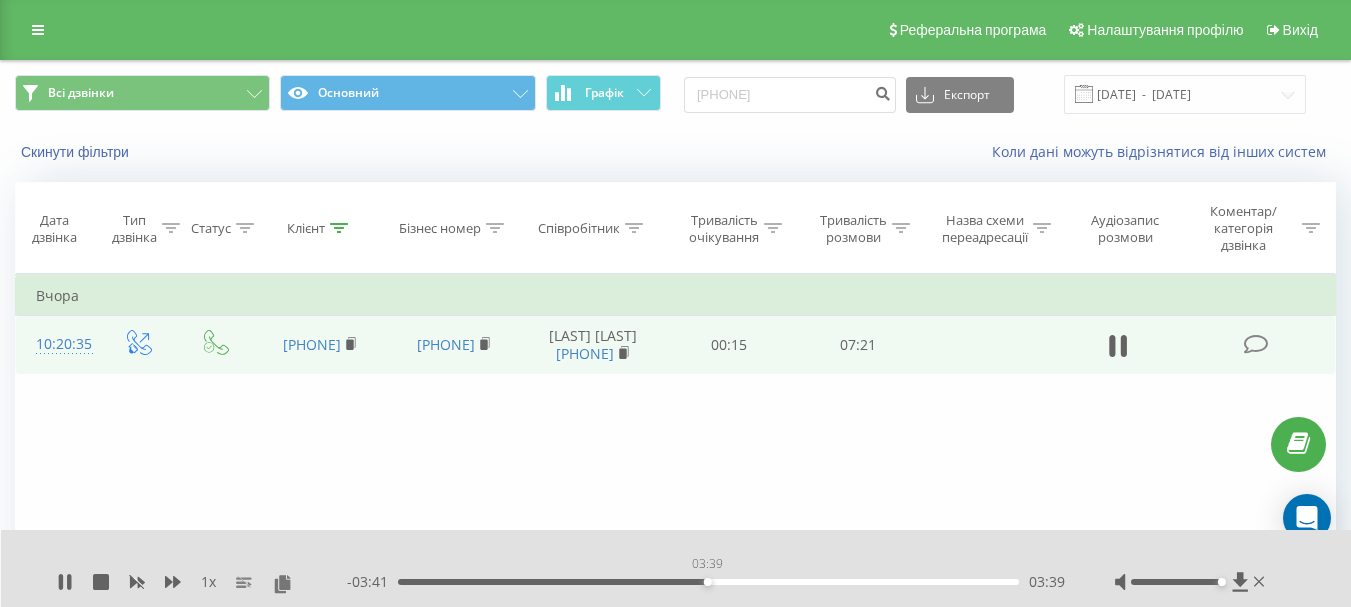 click on "03:39" at bounding box center [708, 582] 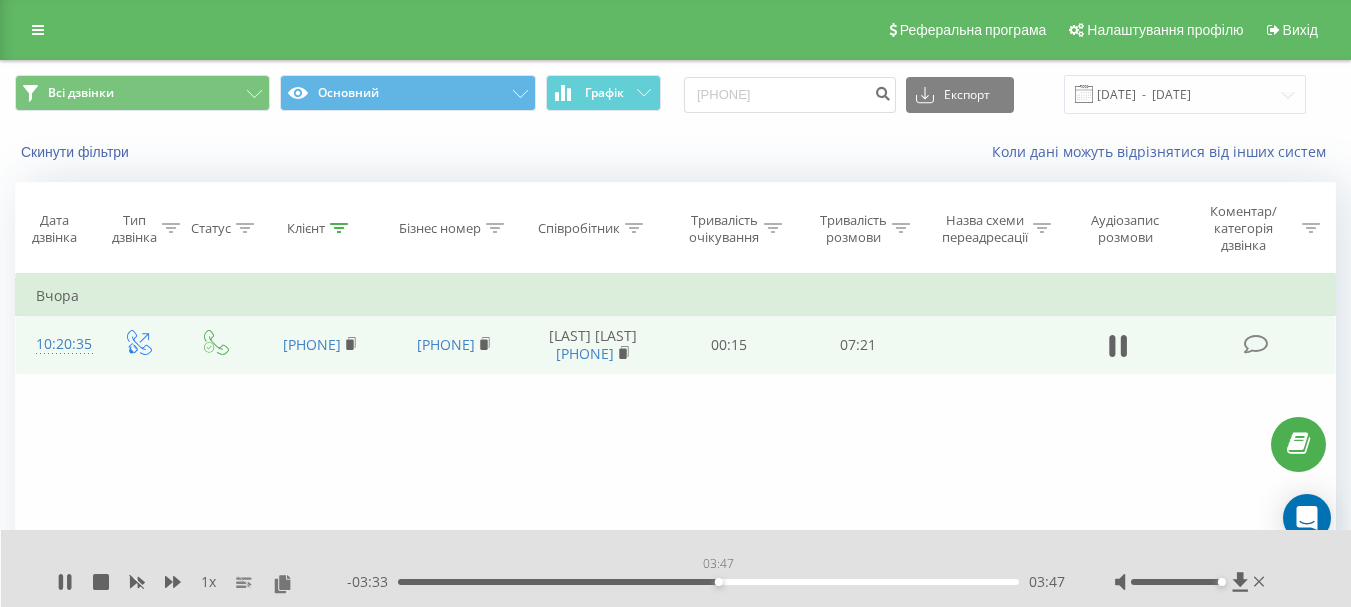 click on "03:47" at bounding box center (708, 582) 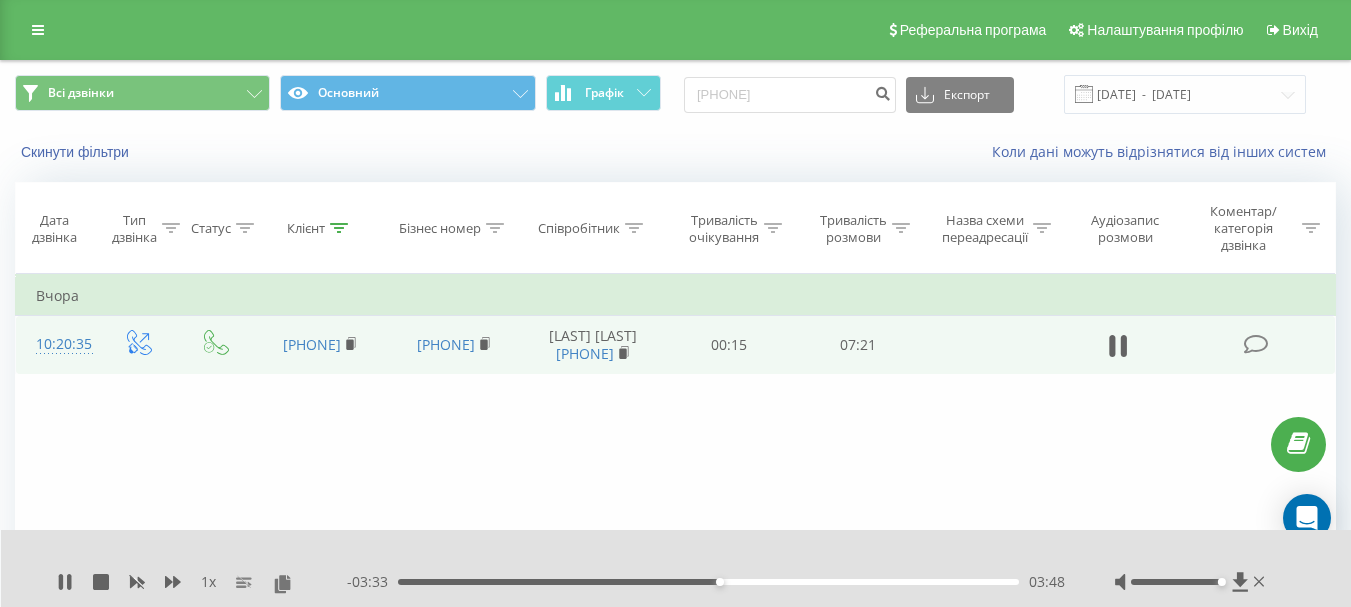 click on "03:48" at bounding box center [708, 582] 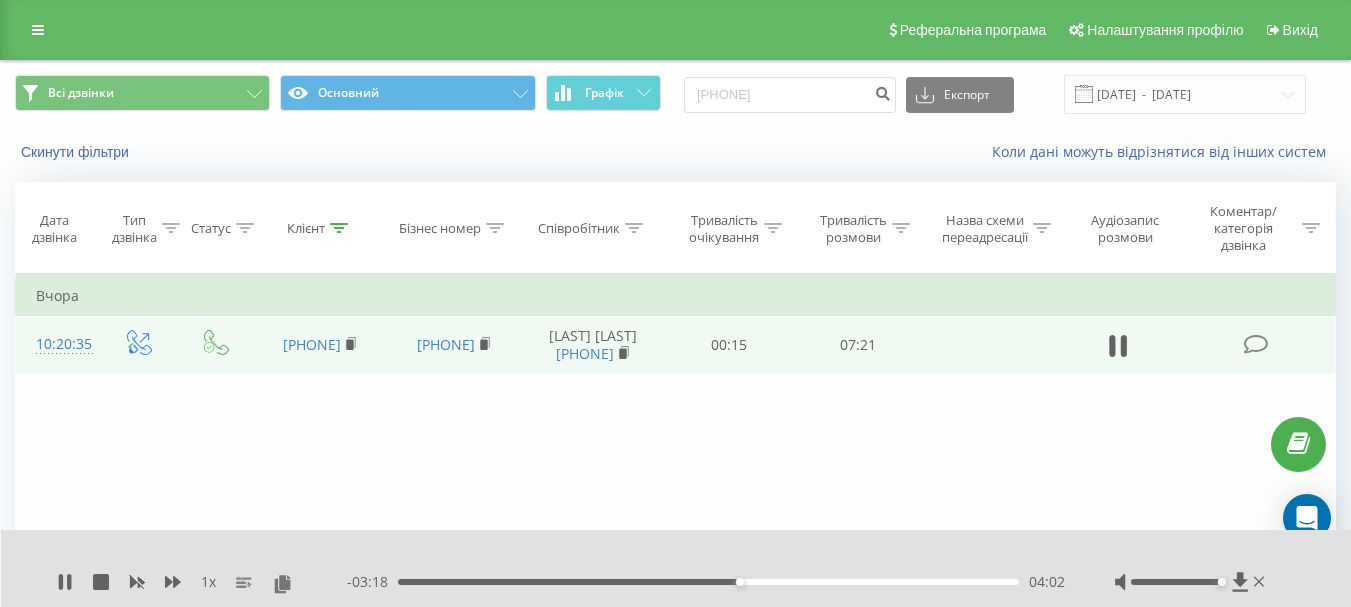 click on "04:02" at bounding box center [708, 582] 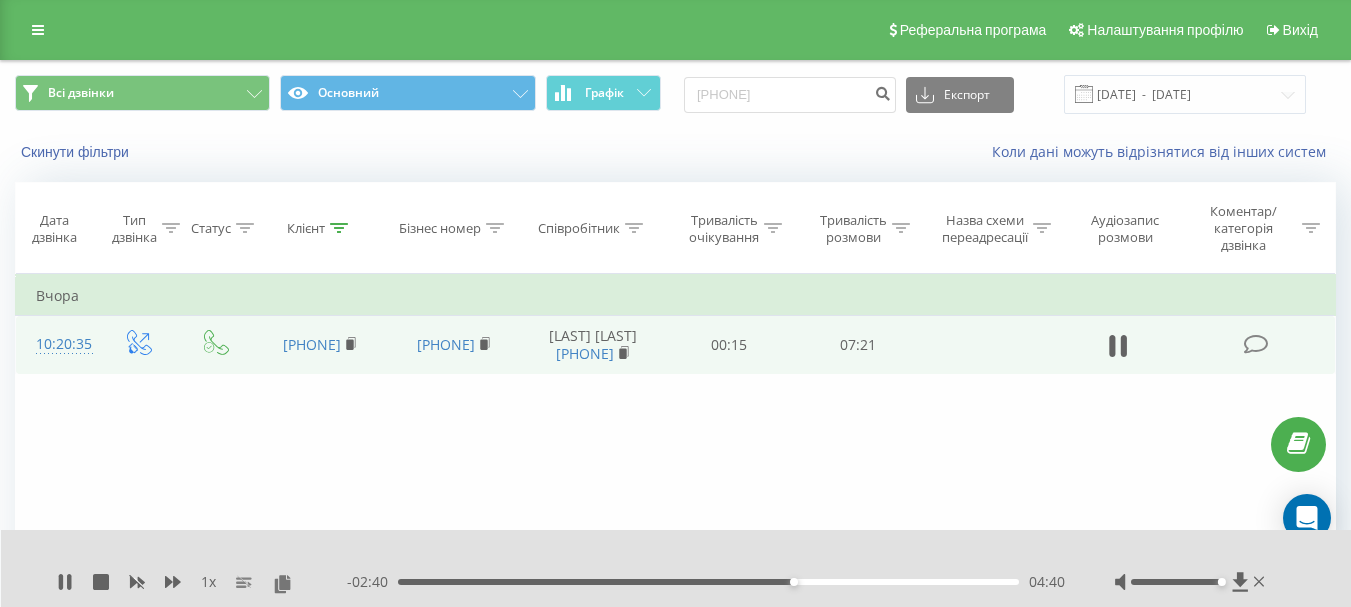 click on "- 02:40 04:40   04:40" at bounding box center [706, 582] 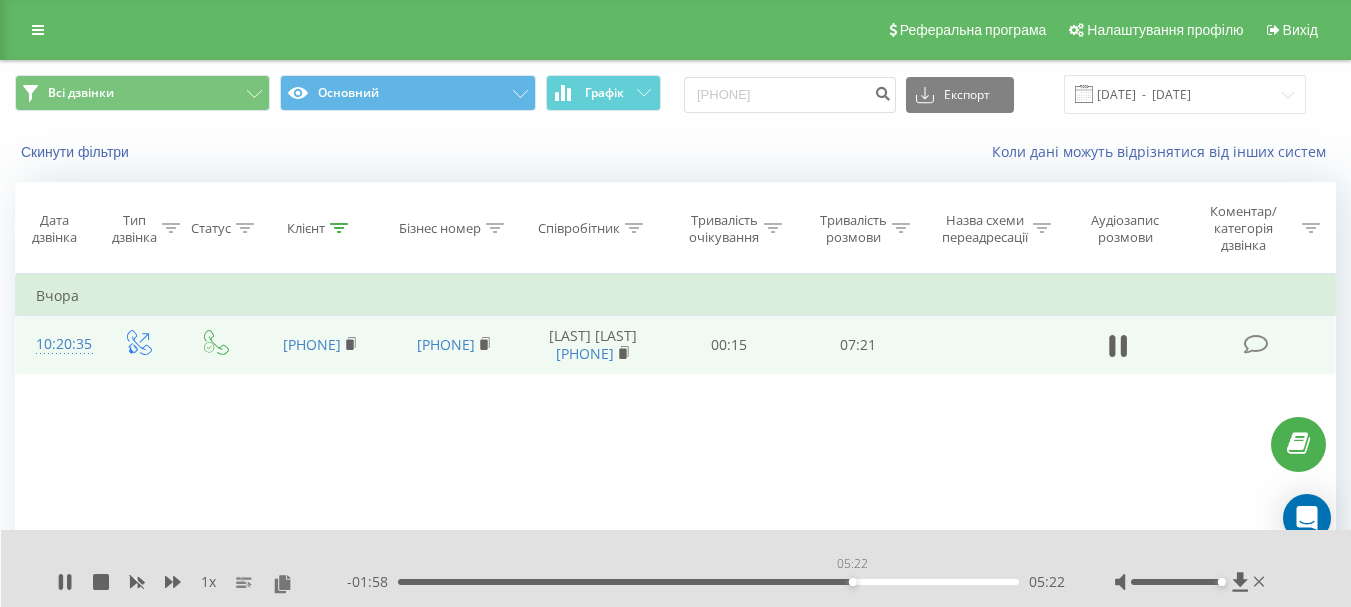 click on "05:22" at bounding box center [708, 582] 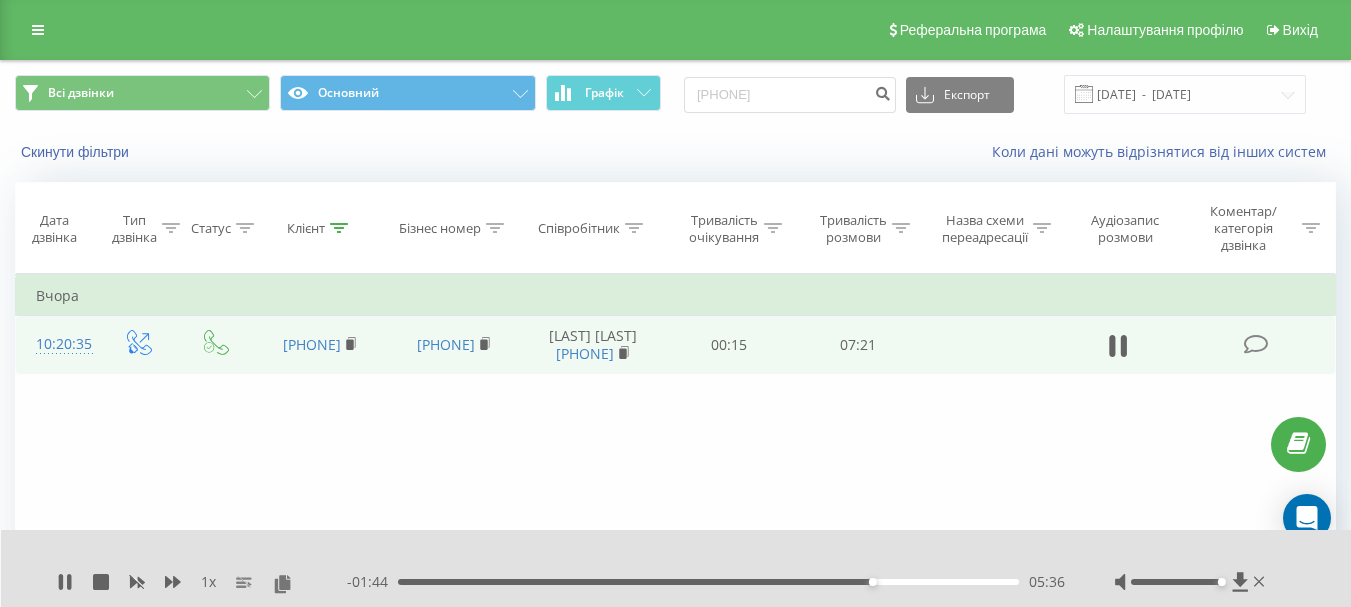 click on "05:36" at bounding box center (708, 582) 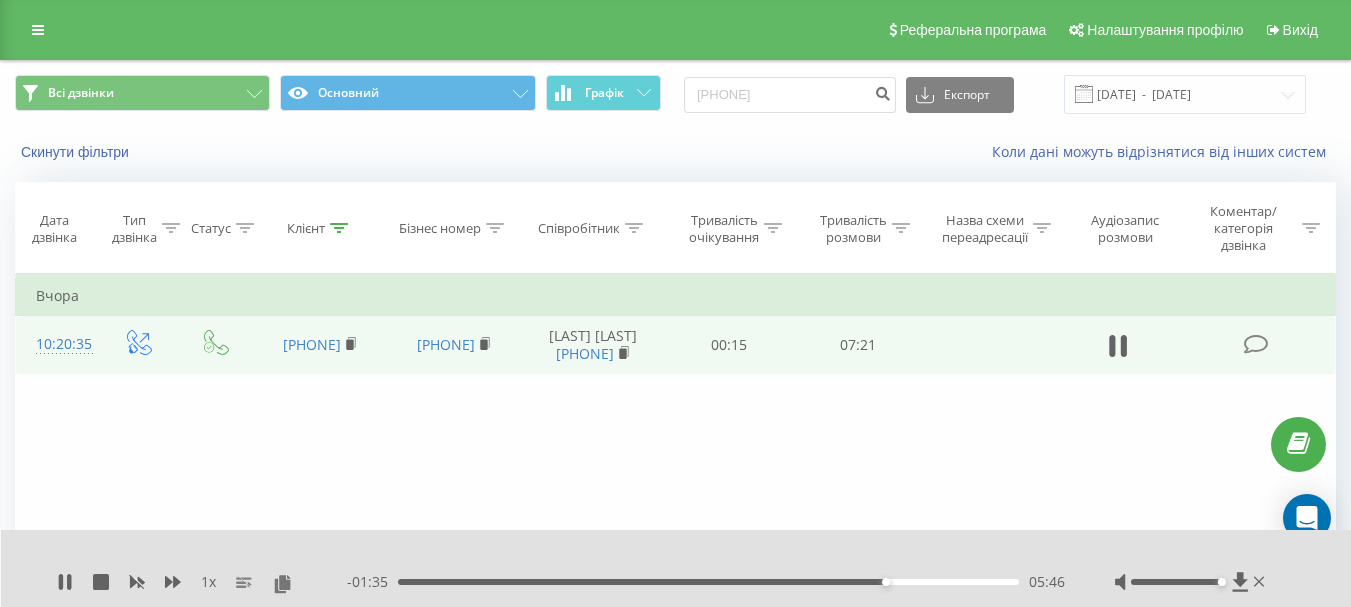 click on "05:46" at bounding box center (708, 582) 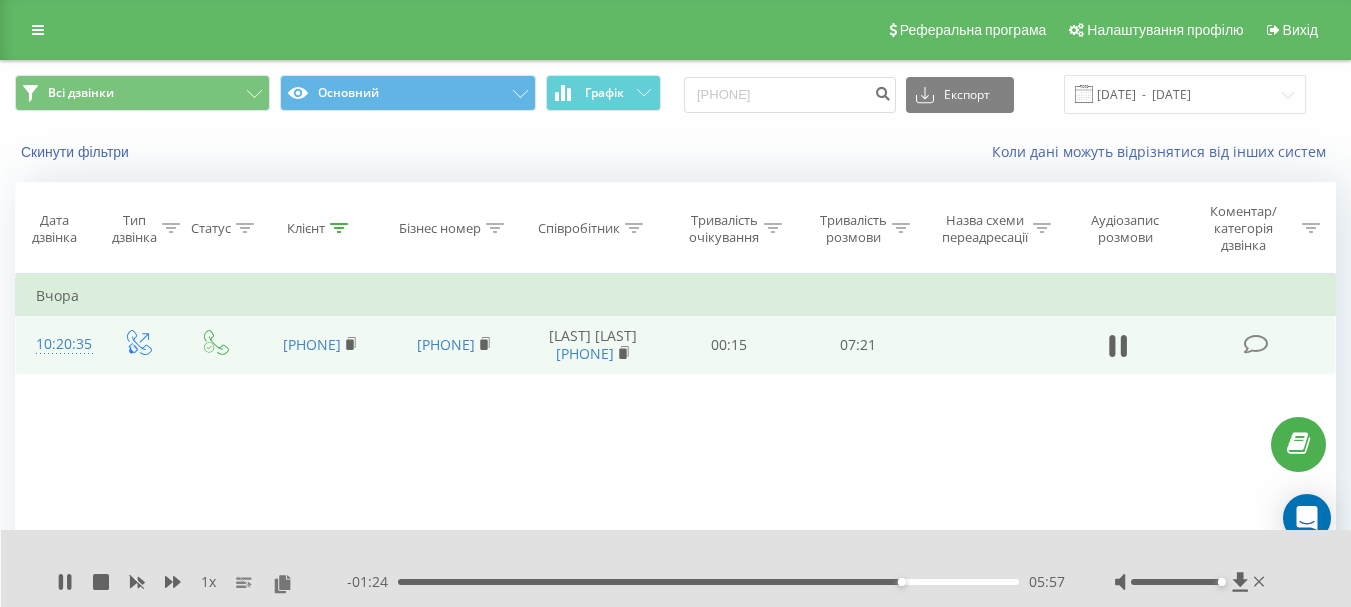 click on "05:57" at bounding box center (708, 582) 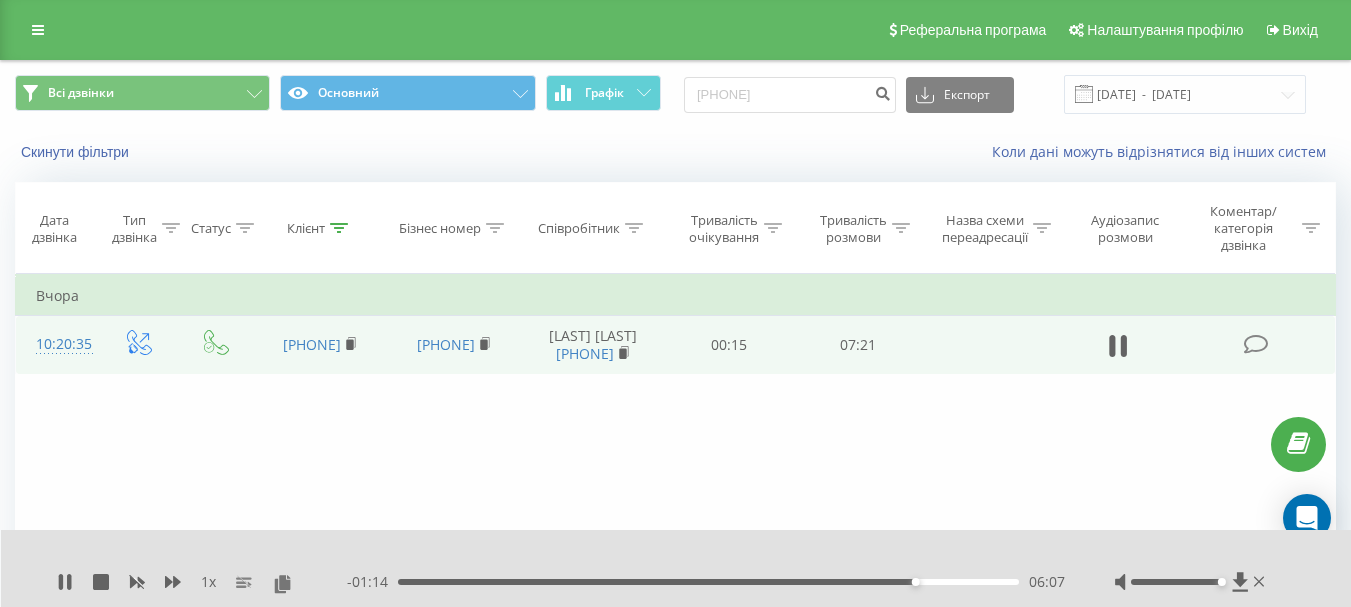 click on "06:07" at bounding box center (708, 582) 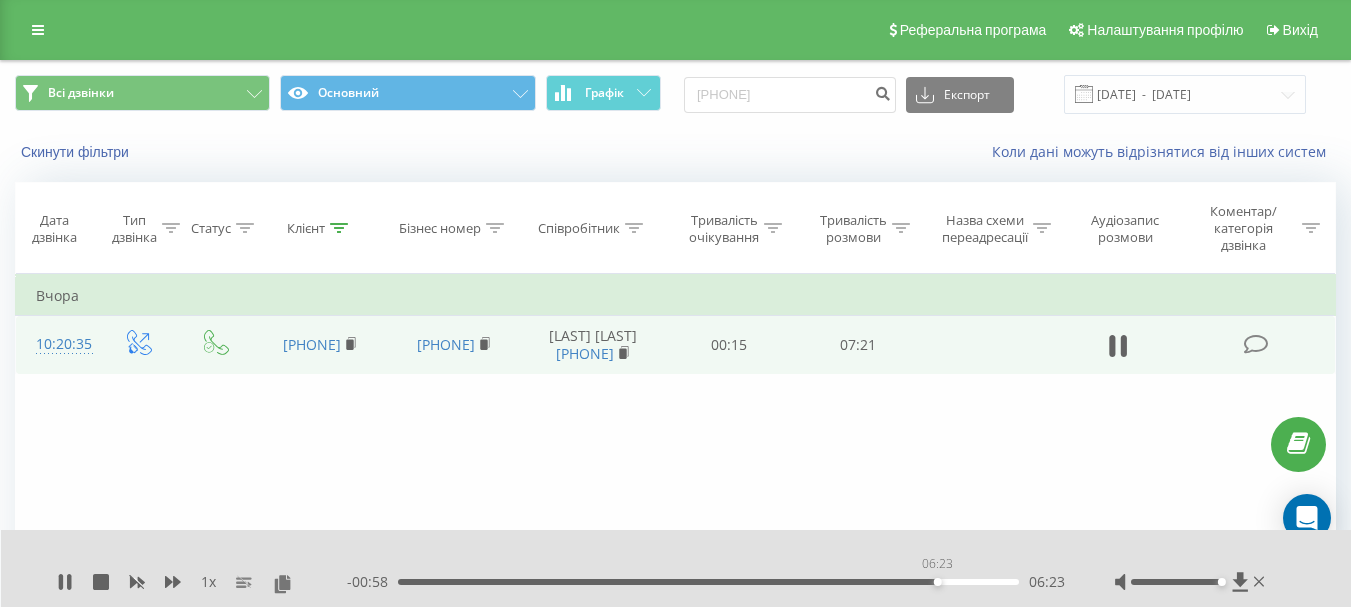 click on "06:23" at bounding box center [708, 582] 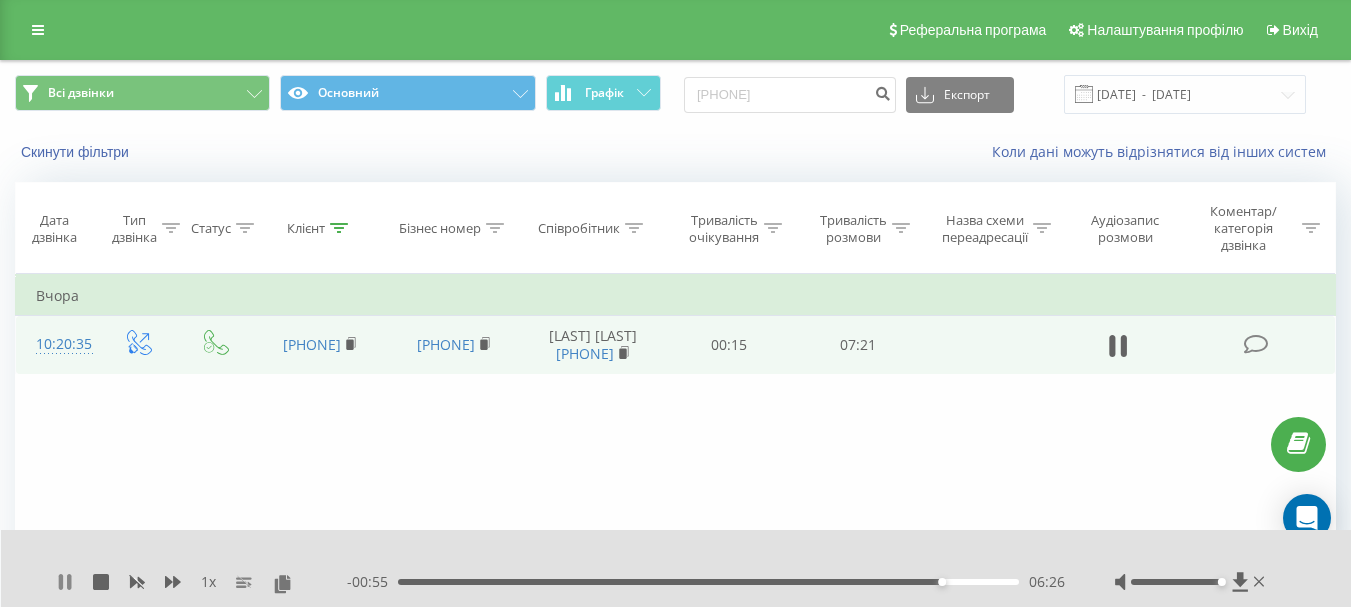 click 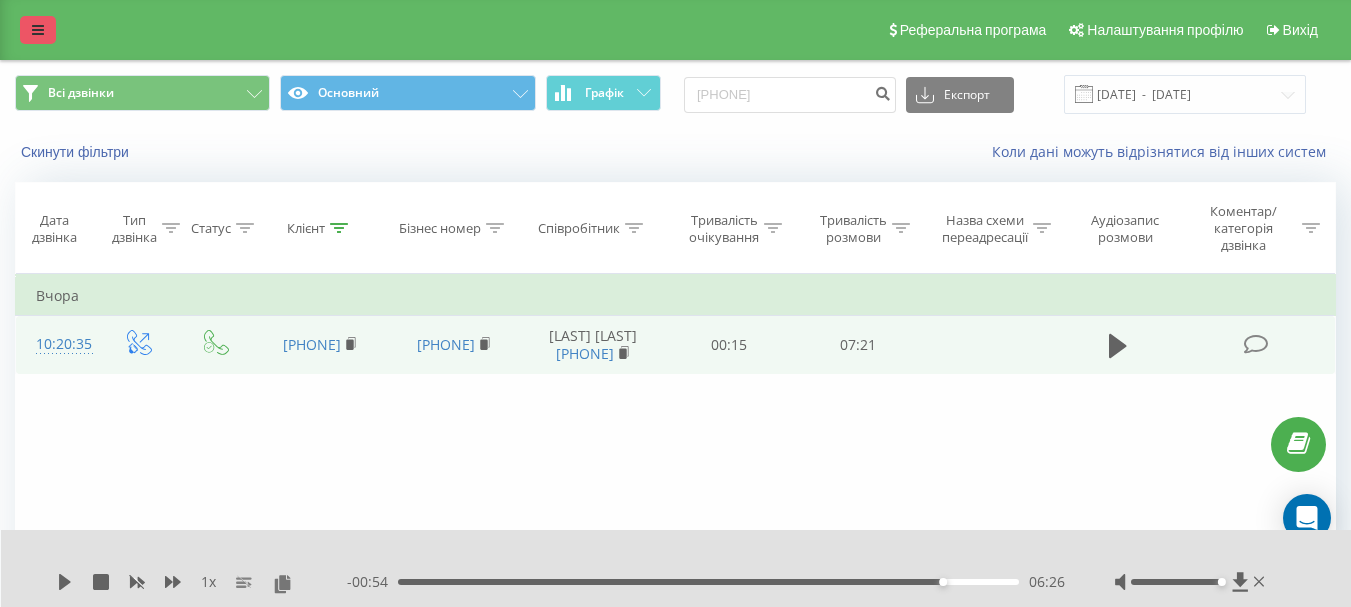 click at bounding box center (38, 30) 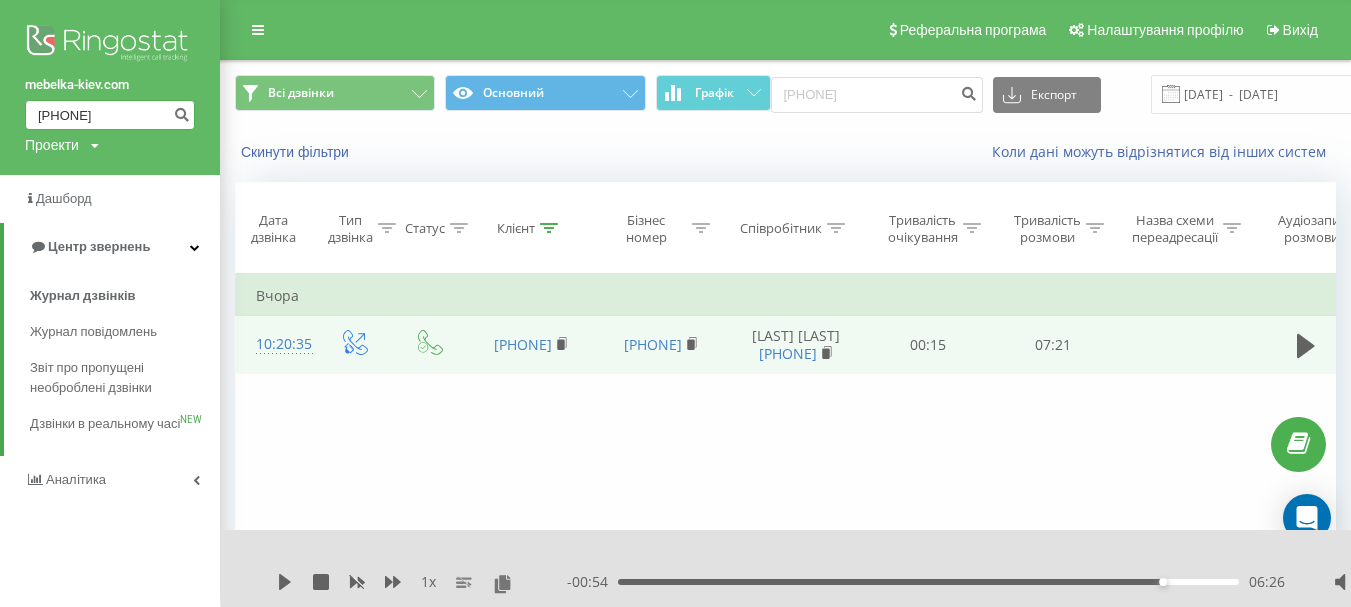 drag, startPoint x: 130, startPoint y: 117, endPoint x: 0, endPoint y: 113, distance: 130.06152 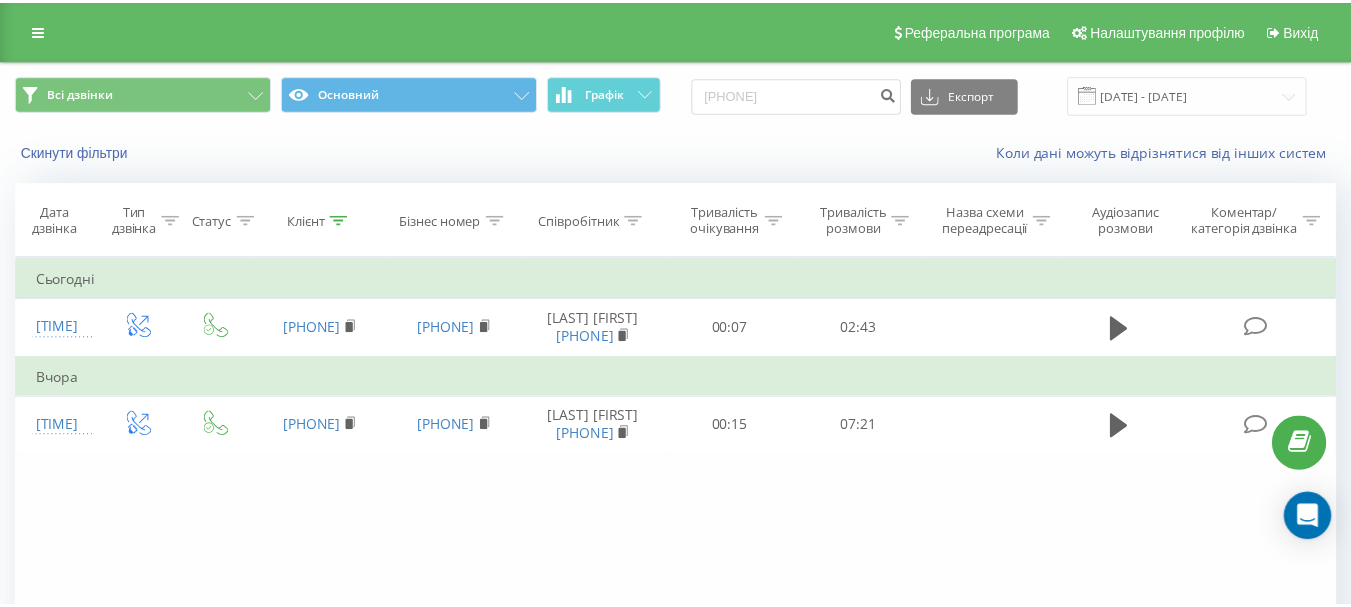 scroll, scrollTop: 0, scrollLeft: 0, axis: both 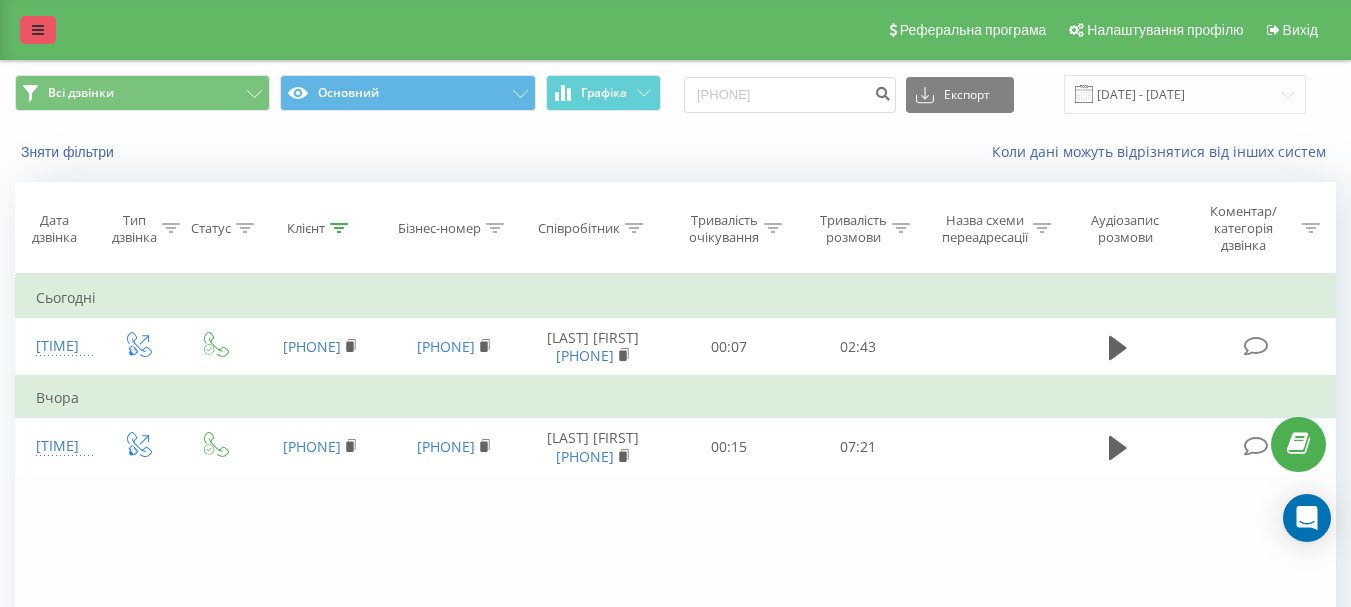 click at bounding box center [38, 30] 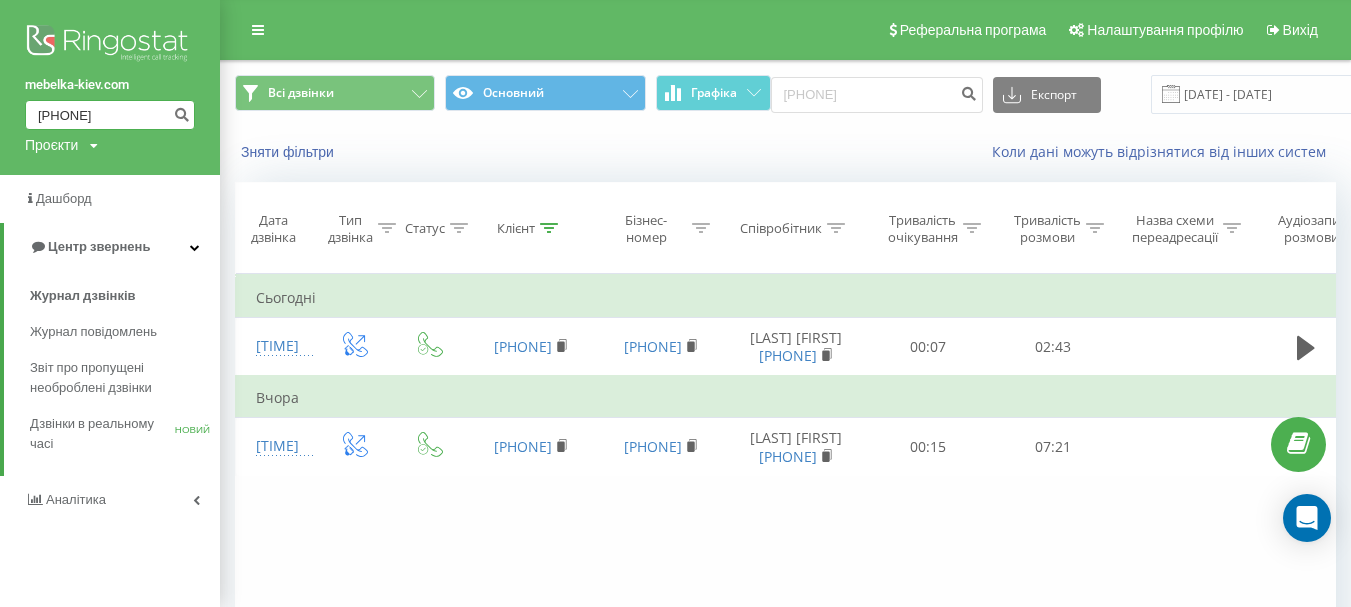 drag, startPoint x: 139, startPoint y: 111, endPoint x: 0, endPoint y: 110, distance: 139.0036 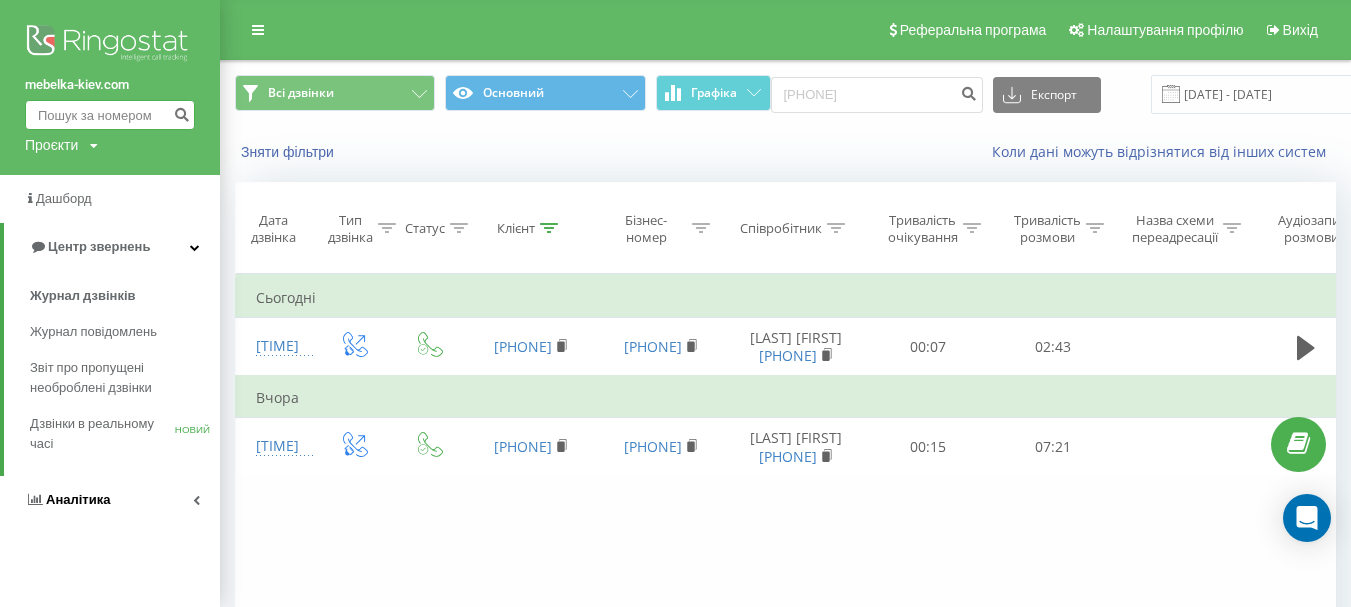 type 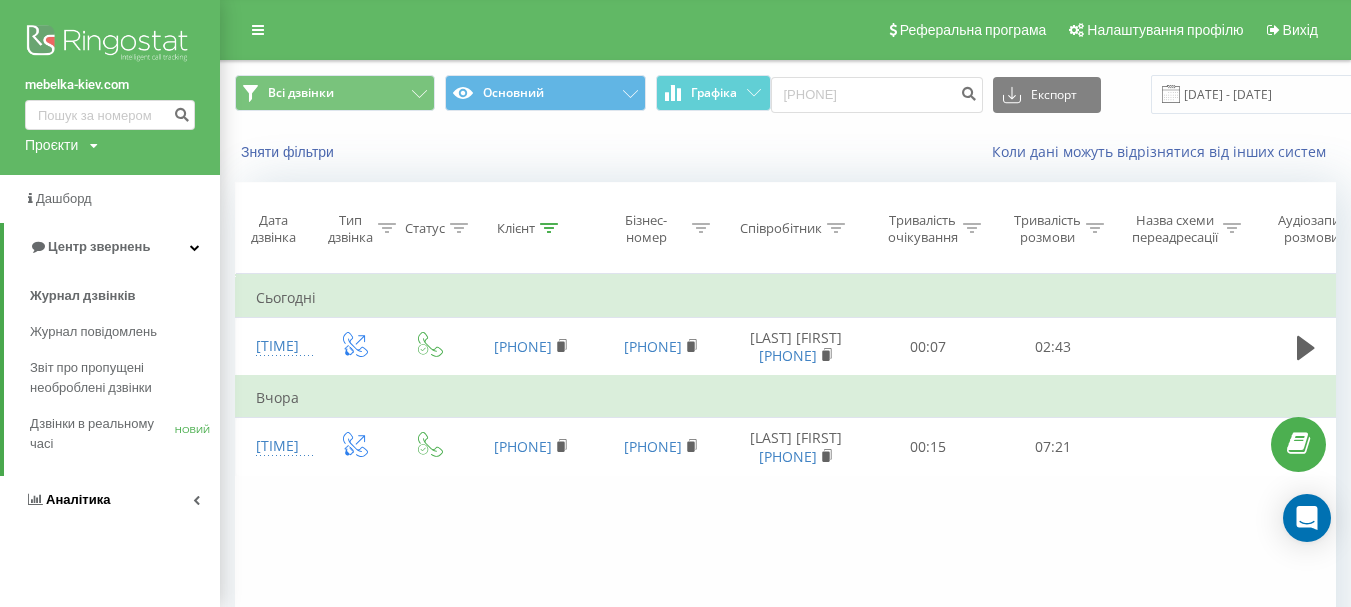 click on "Аналітика" at bounding box center [78, 499] 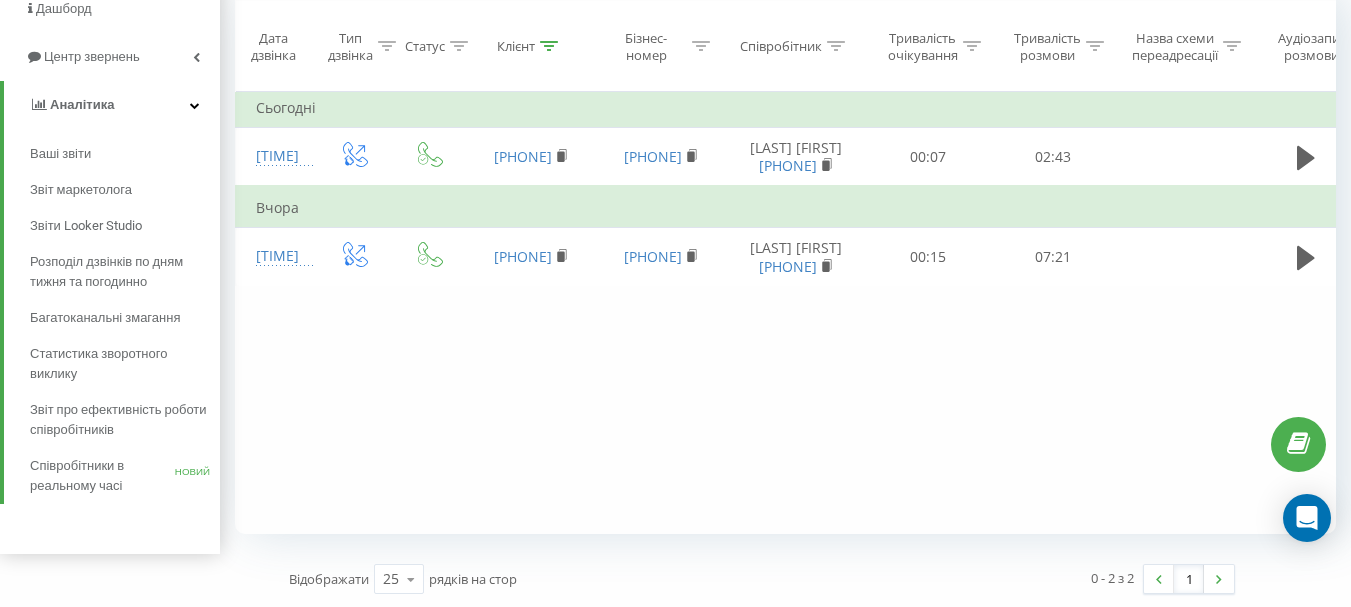 scroll, scrollTop: 192, scrollLeft: 0, axis: vertical 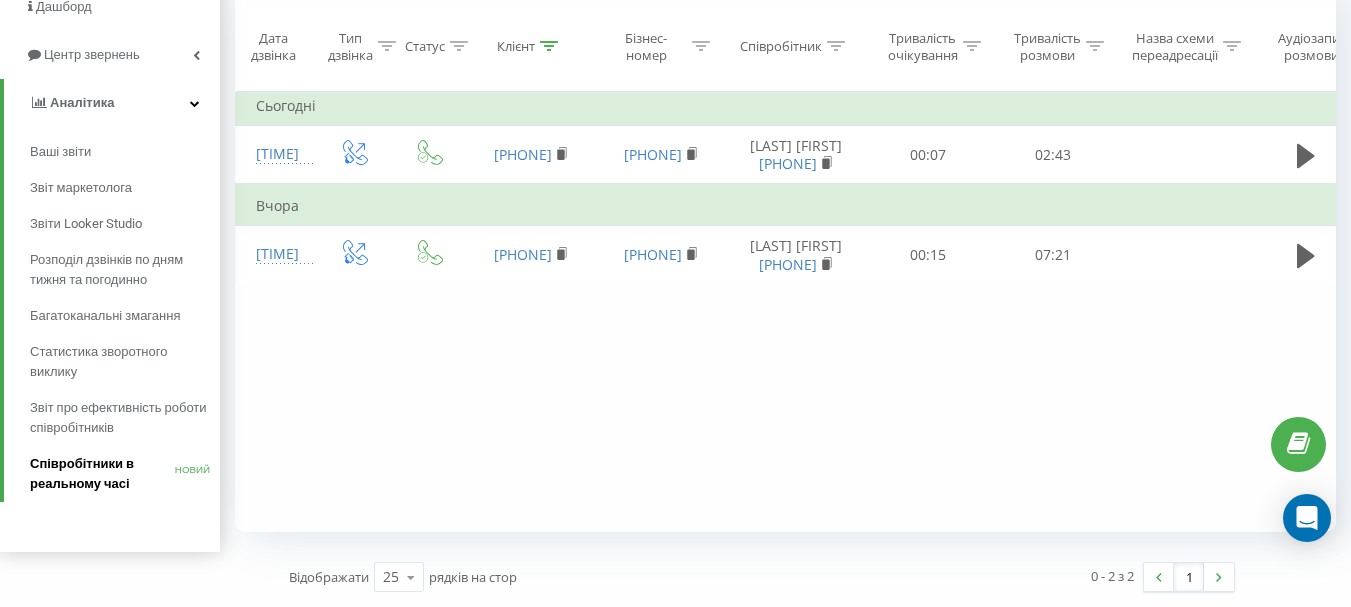 click on "Співробітники в реальному часі" at bounding box center [102, 474] 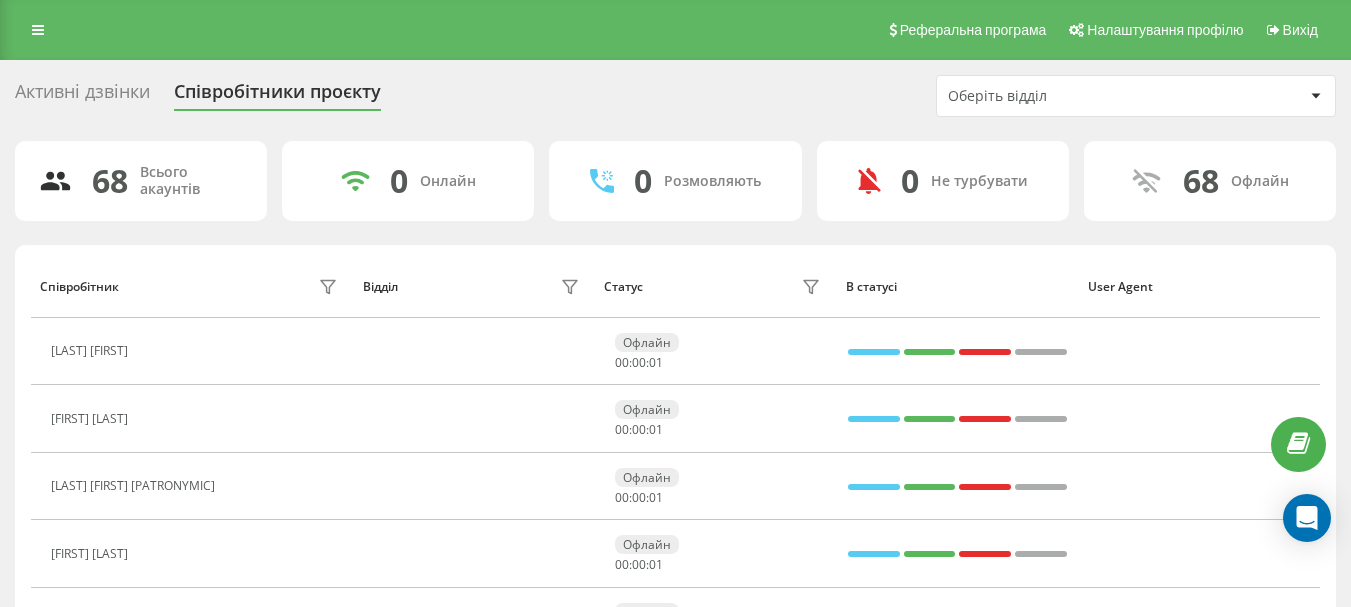 scroll, scrollTop: 0, scrollLeft: 0, axis: both 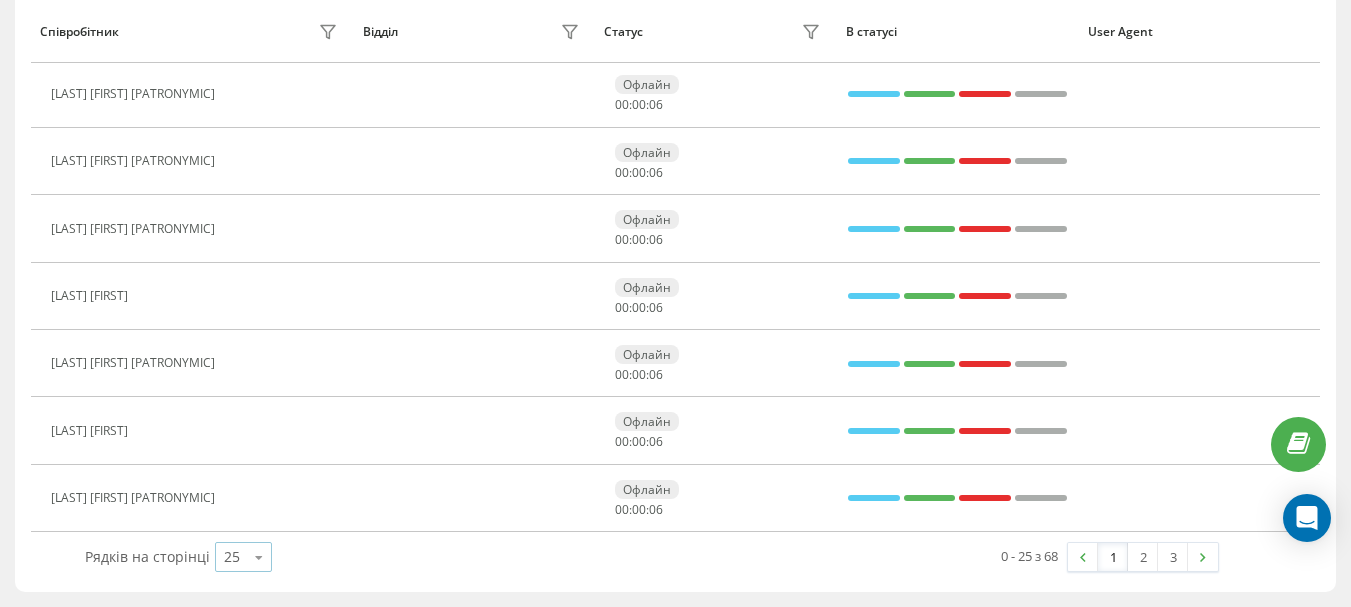 click at bounding box center (259, 557) 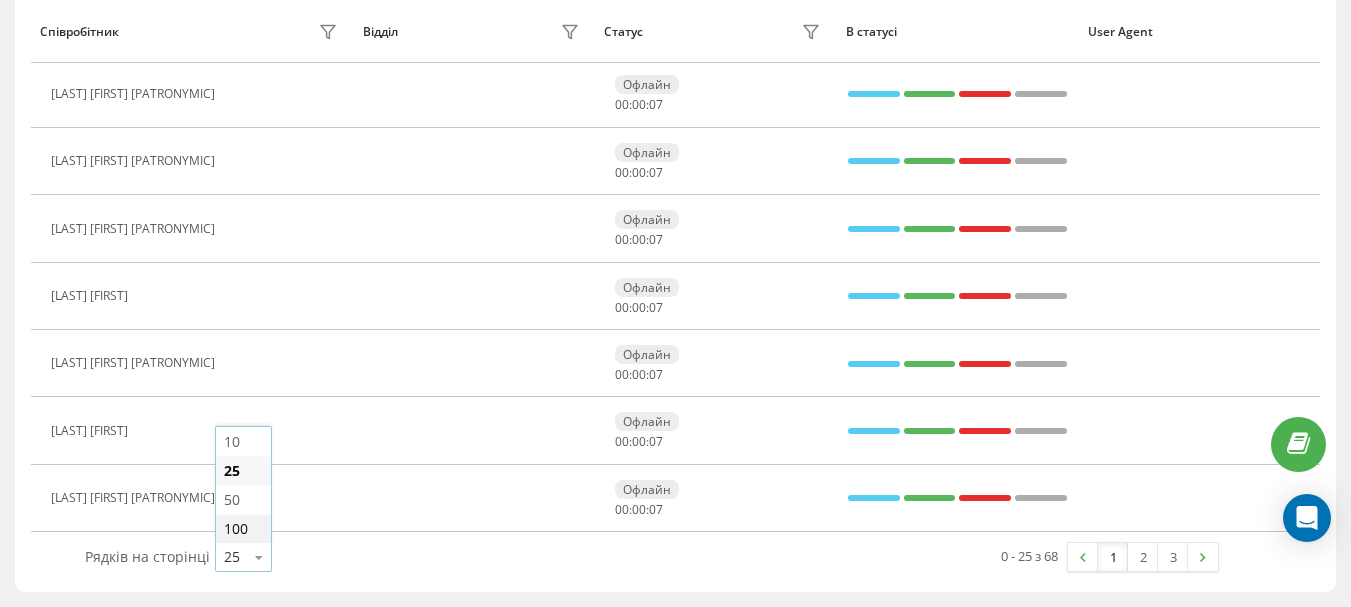 click on "100" at bounding box center (243, 528) 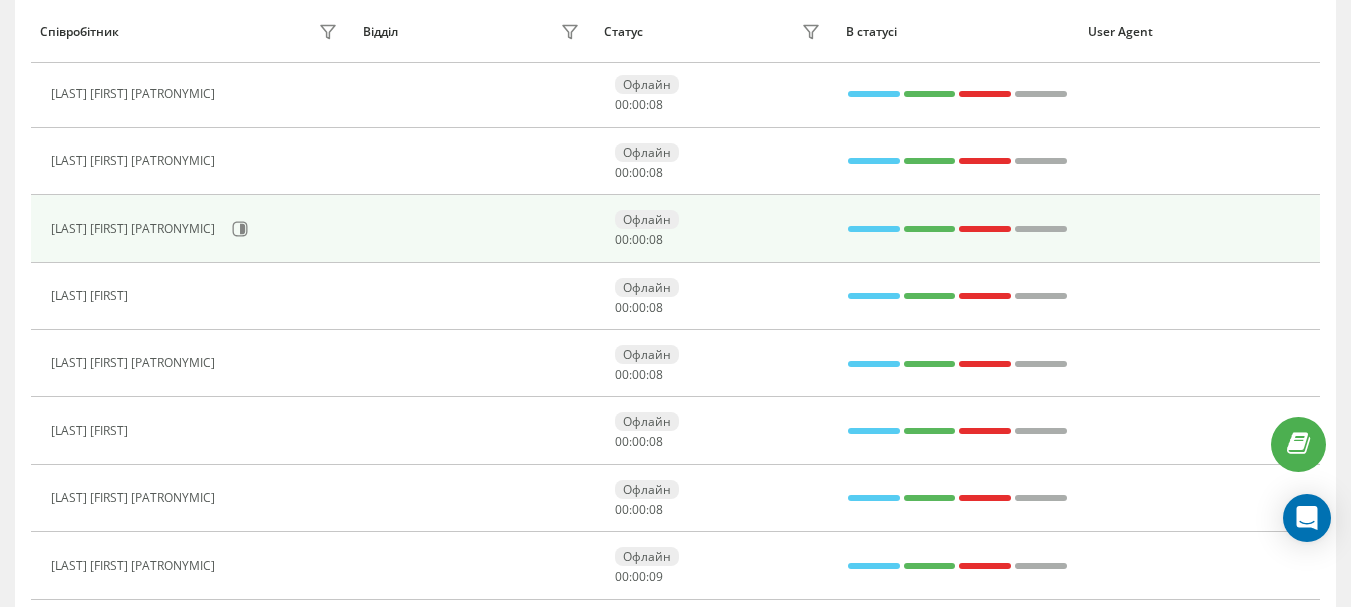 click at bounding box center (474, 228) 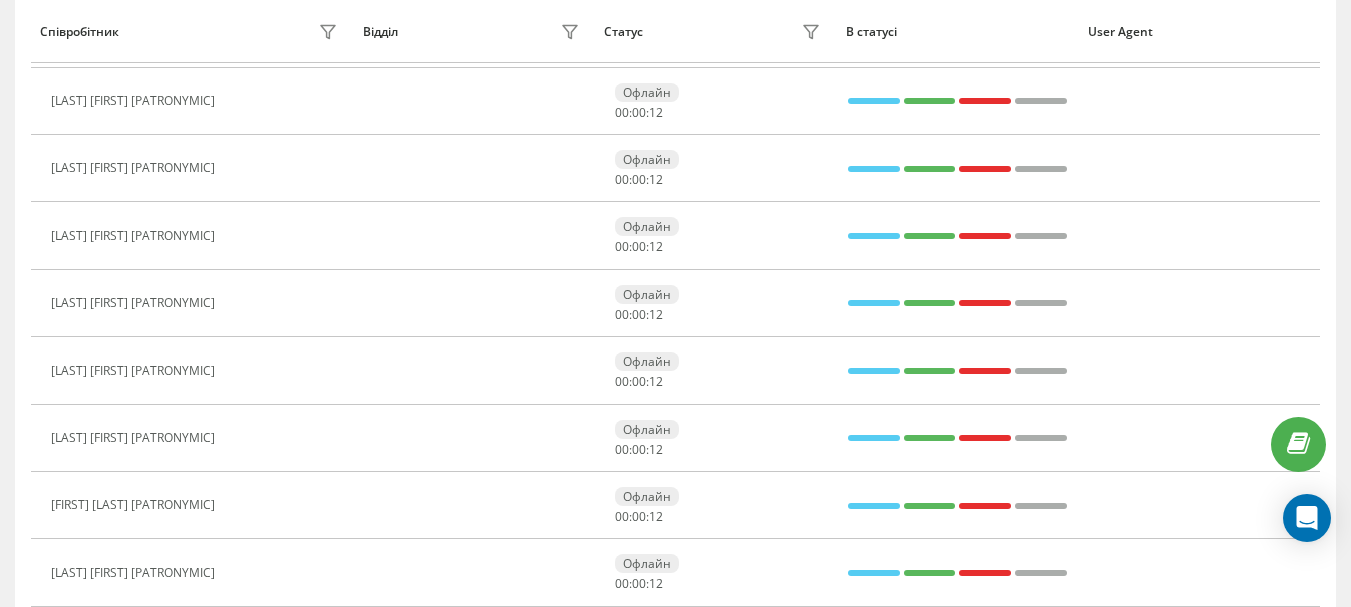 scroll, scrollTop: 3351, scrollLeft: 0, axis: vertical 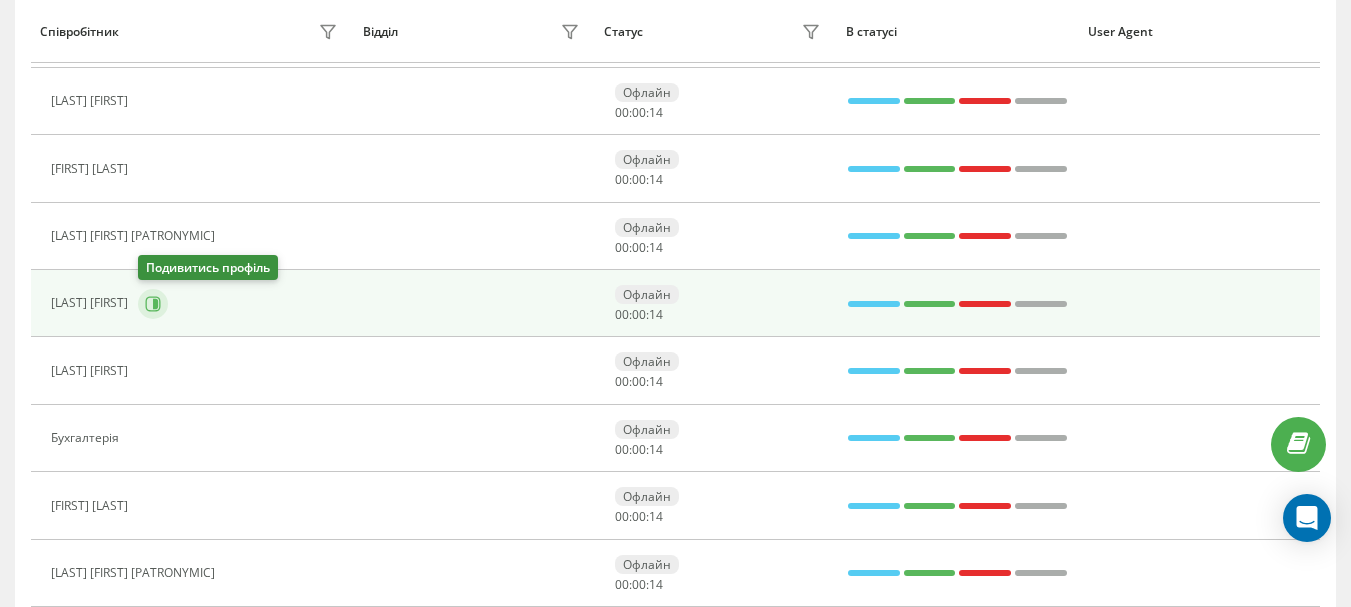 click 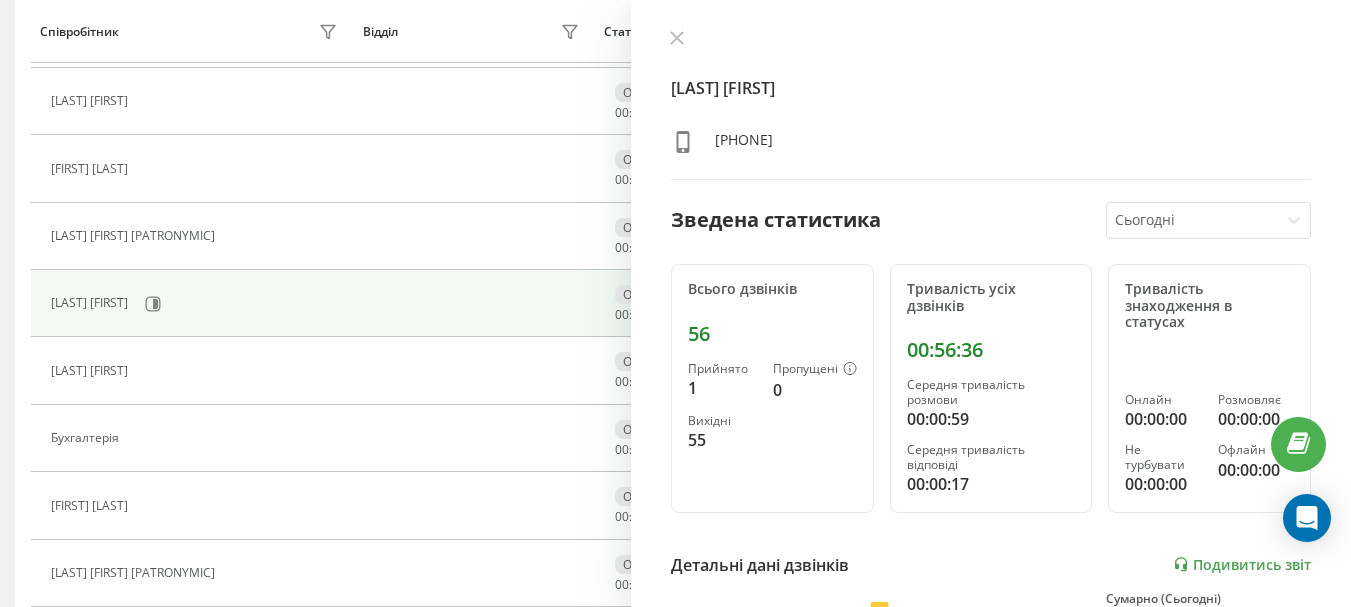 click on "[LAST] [FIRST] [PHONE]" at bounding box center (991, 105) 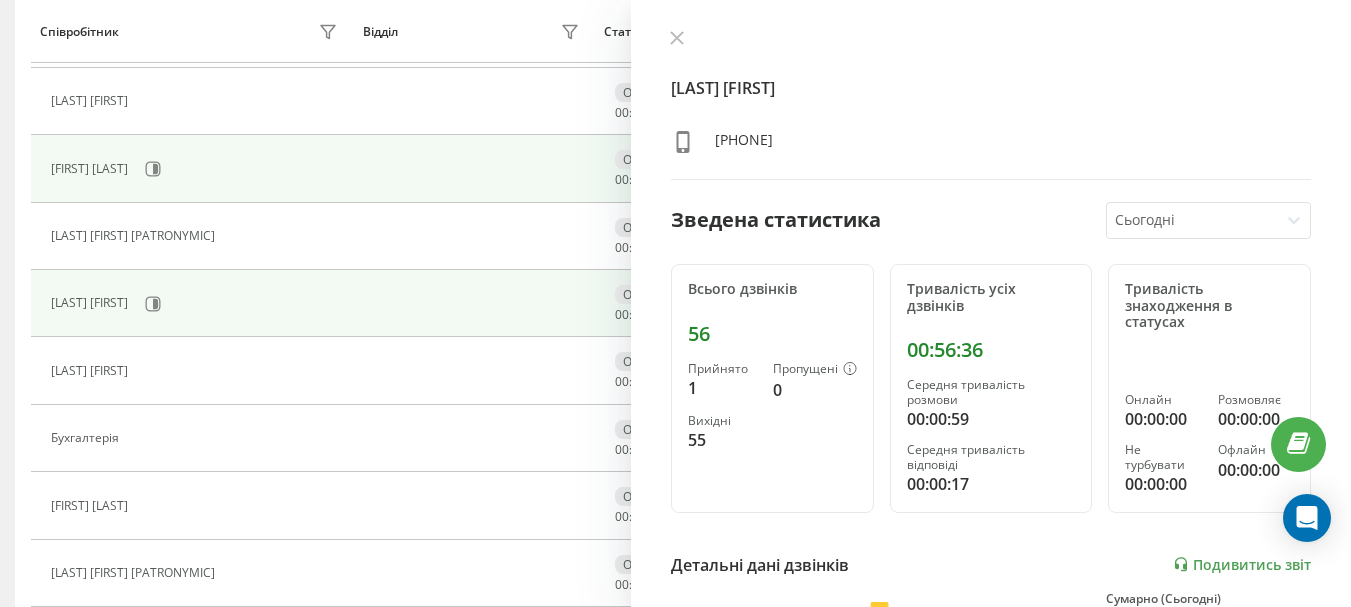 drag, startPoint x: 282, startPoint y: 198, endPoint x: 301, endPoint y: 184, distance: 23.600847 